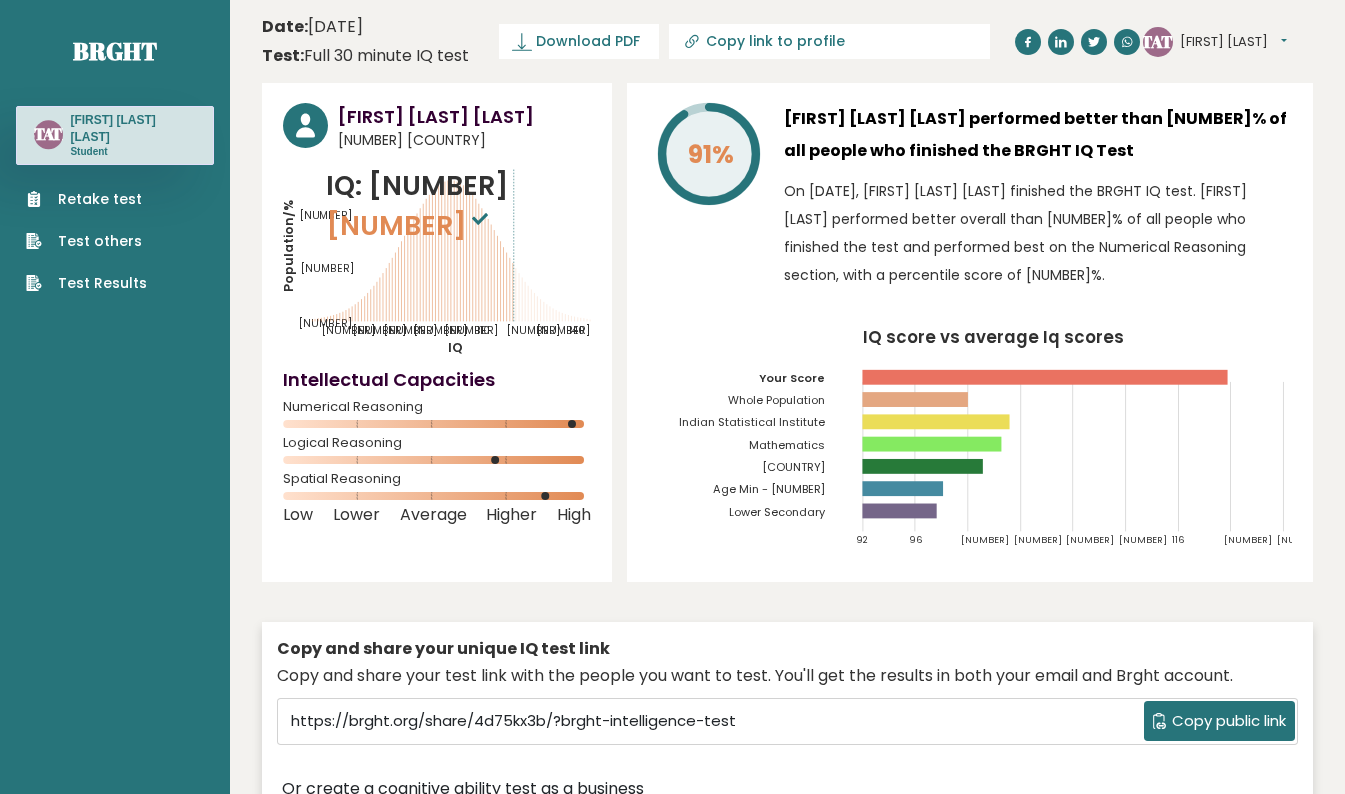 scroll, scrollTop: 0, scrollLeft: 0, axis: both 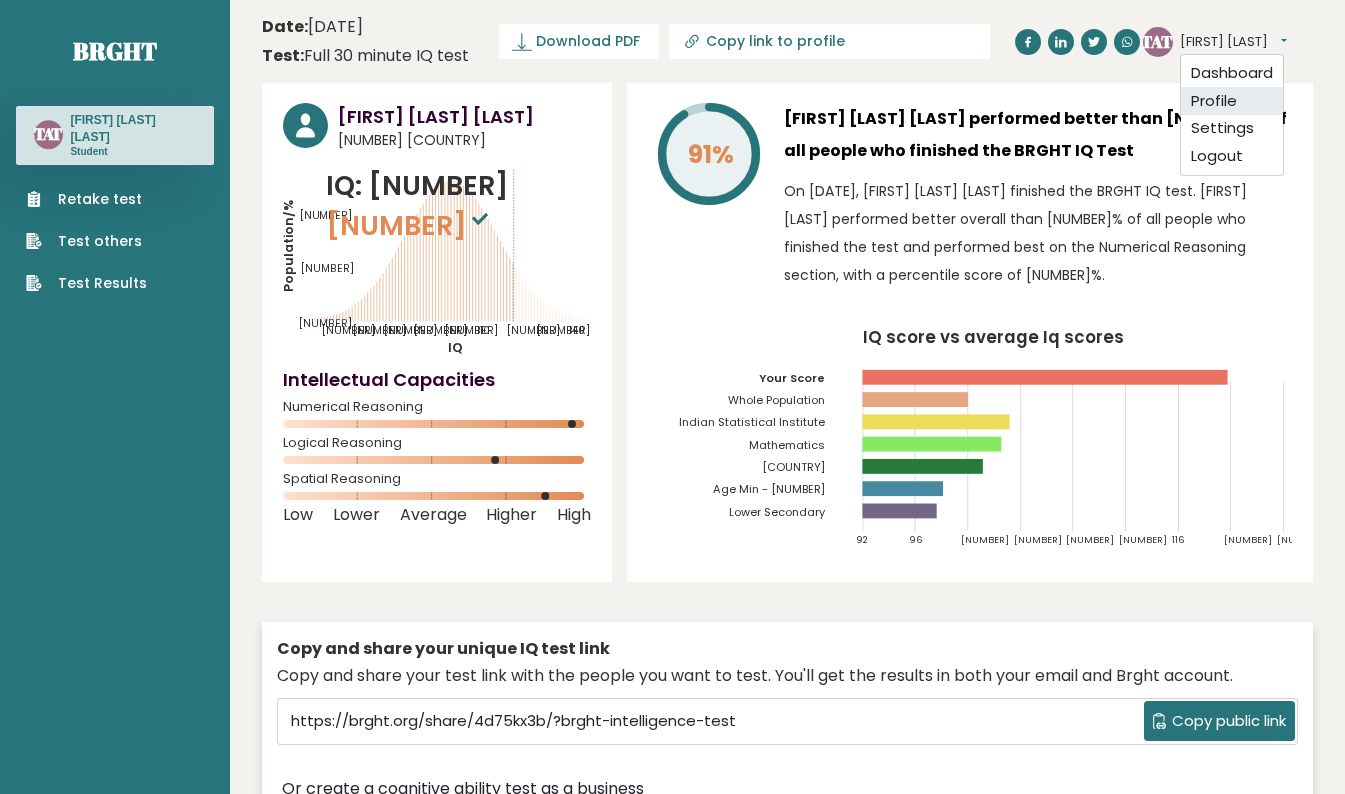 click on "Profile" at bounding box center [1232, 101] 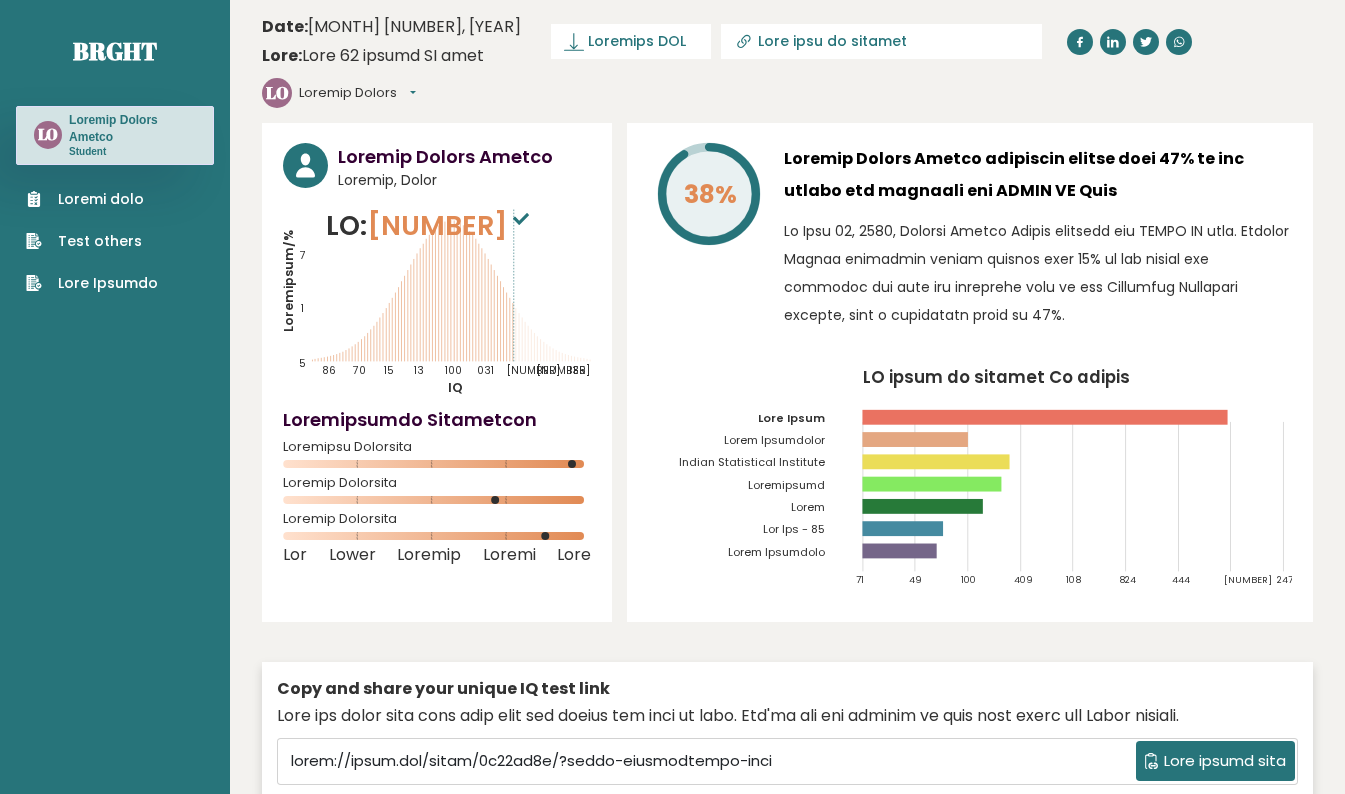 scroll, scrollTop: 0, scrollLeft: 0, axis: both 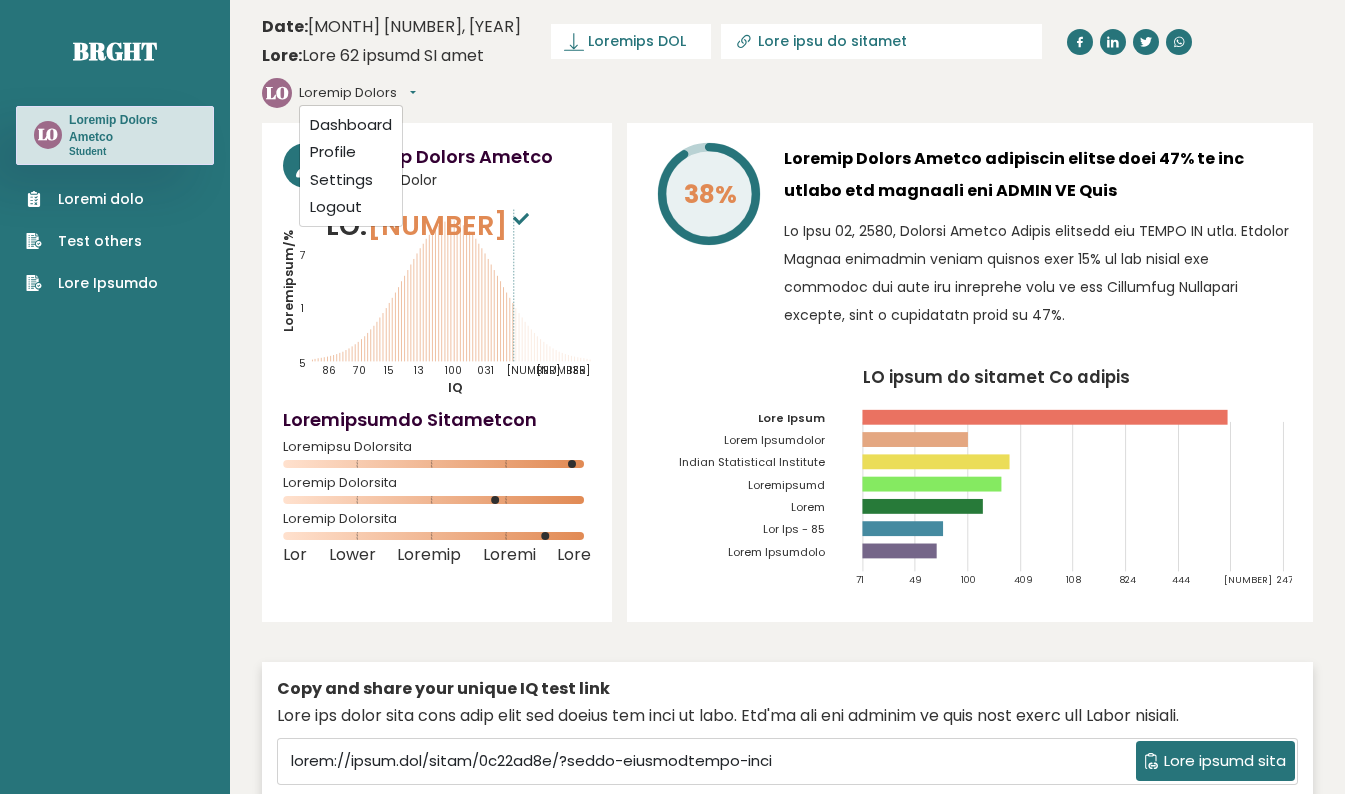 click on "Loremi dolo" at bounding box center [92, 199] 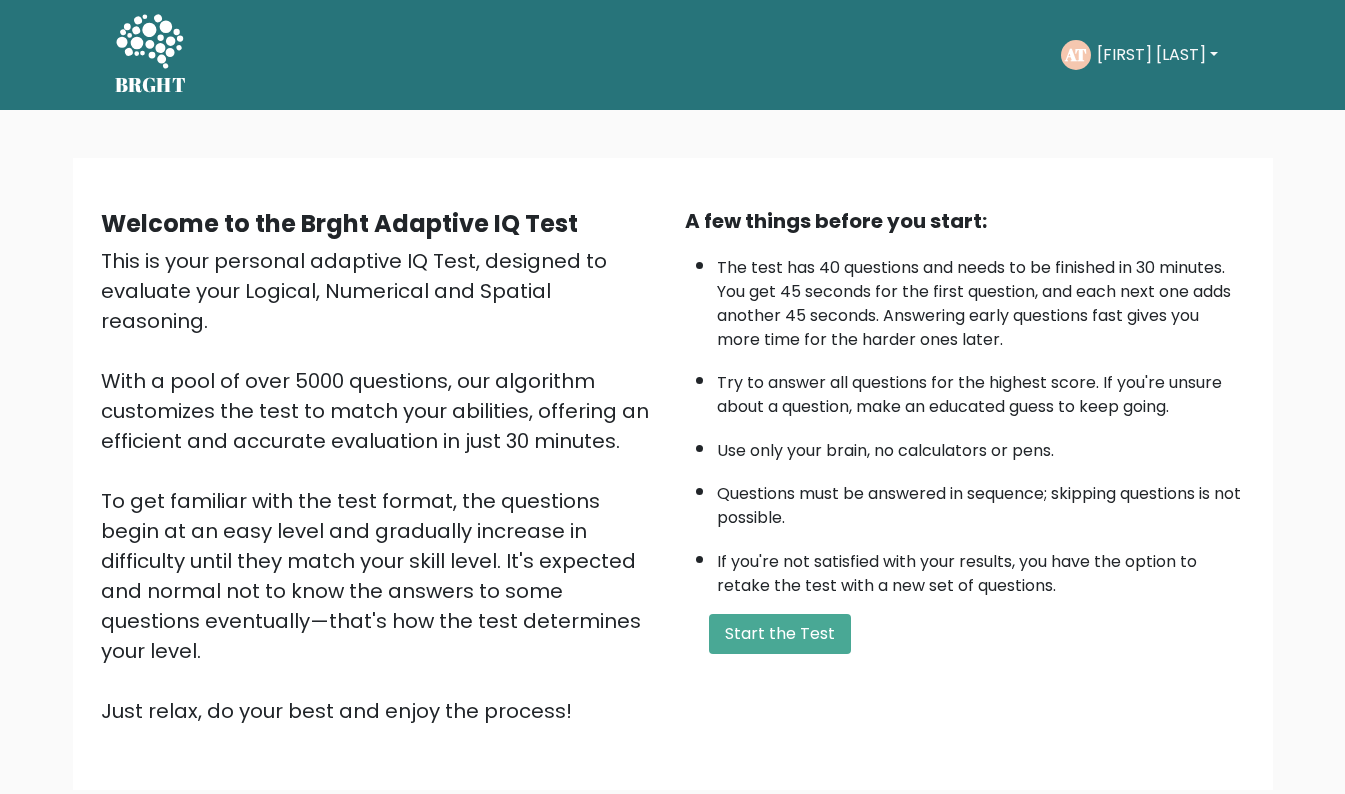 scroll, scrollTop: 0, scrollLeft: 0, axis: both 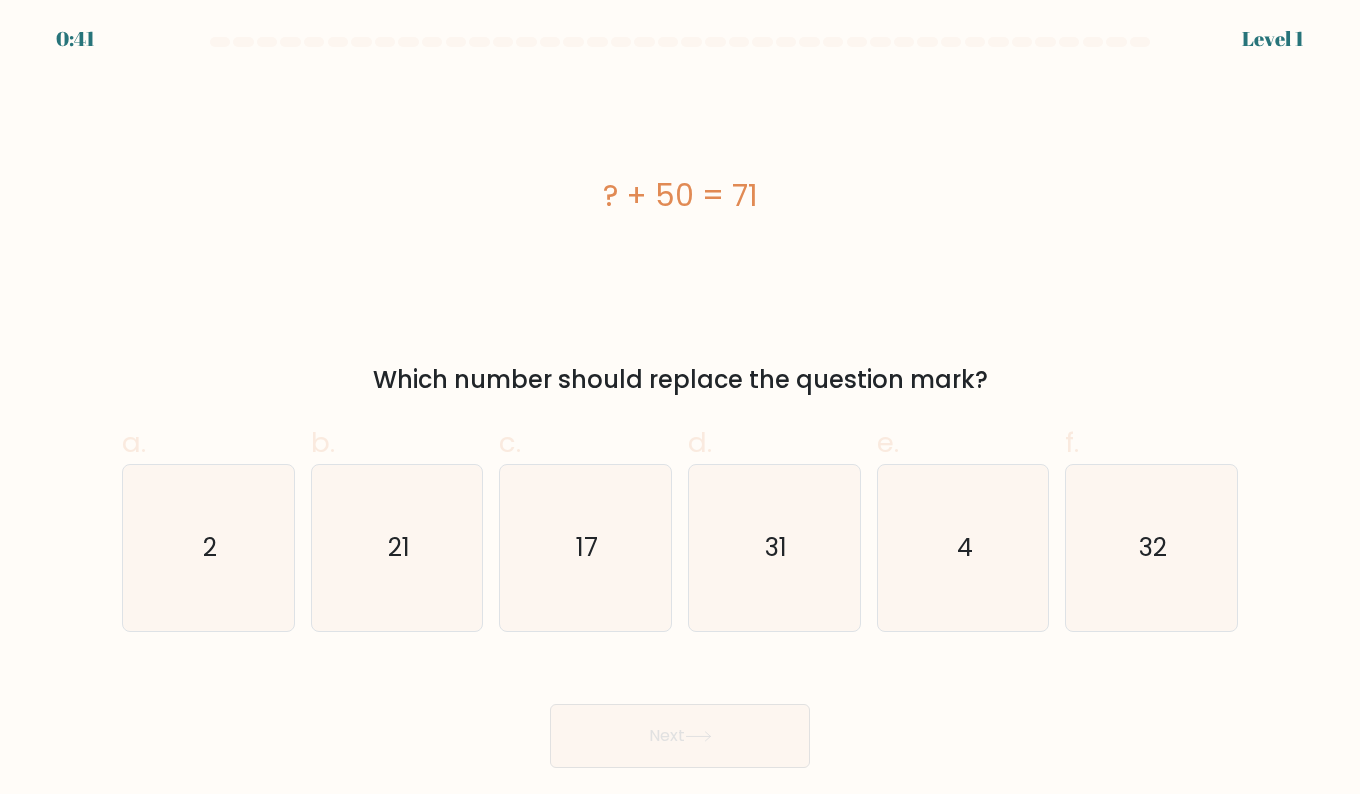 click on "21" at bounding box center [397, 548] 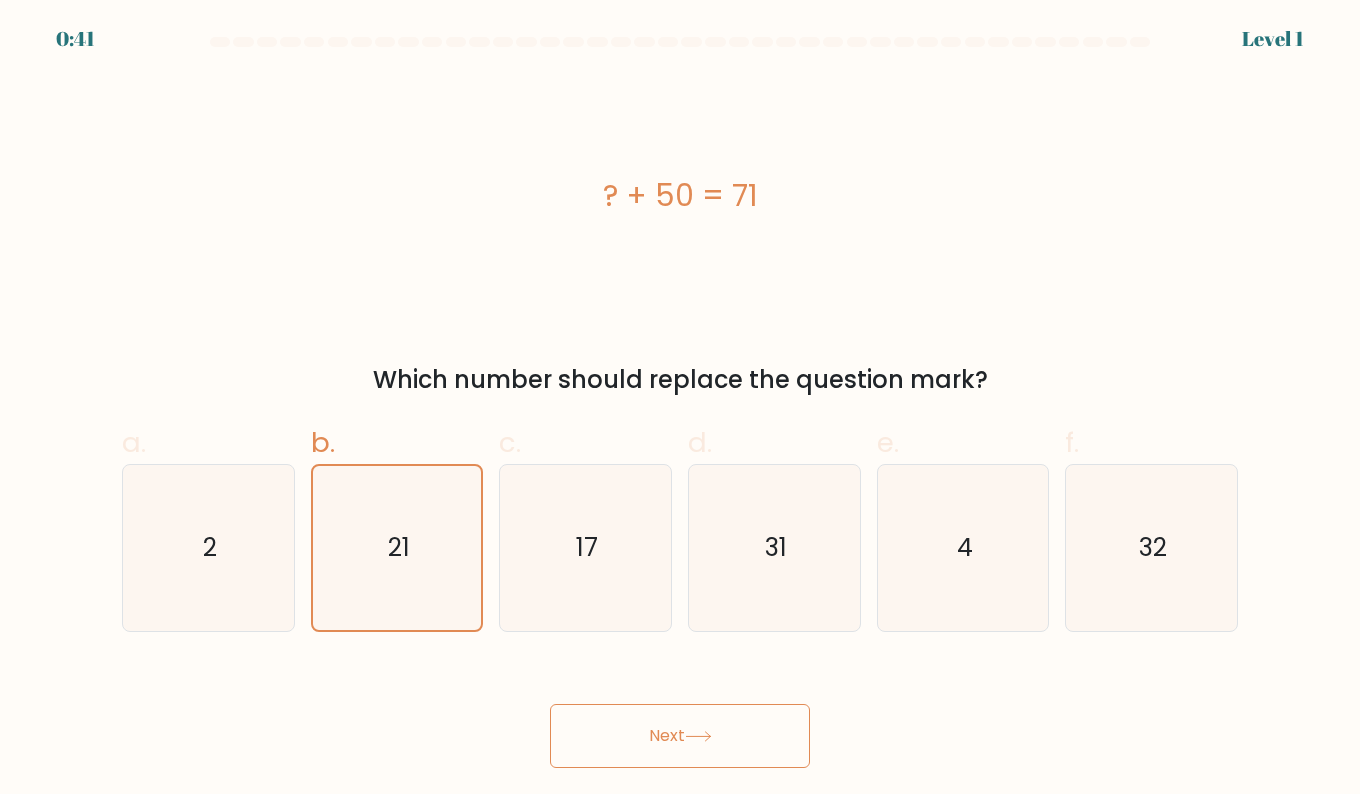 click at bounding box center [698, 736] 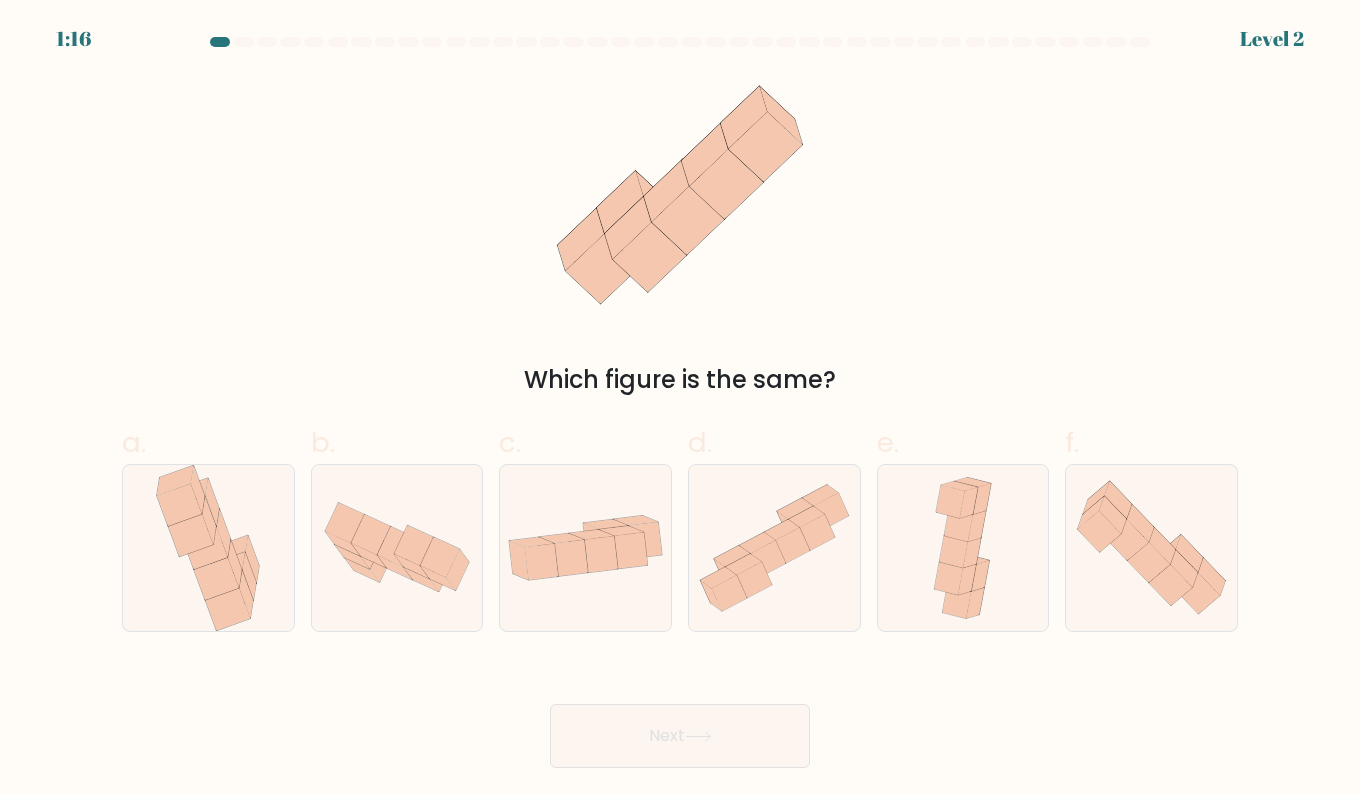 click at bounding box center [601, 554] 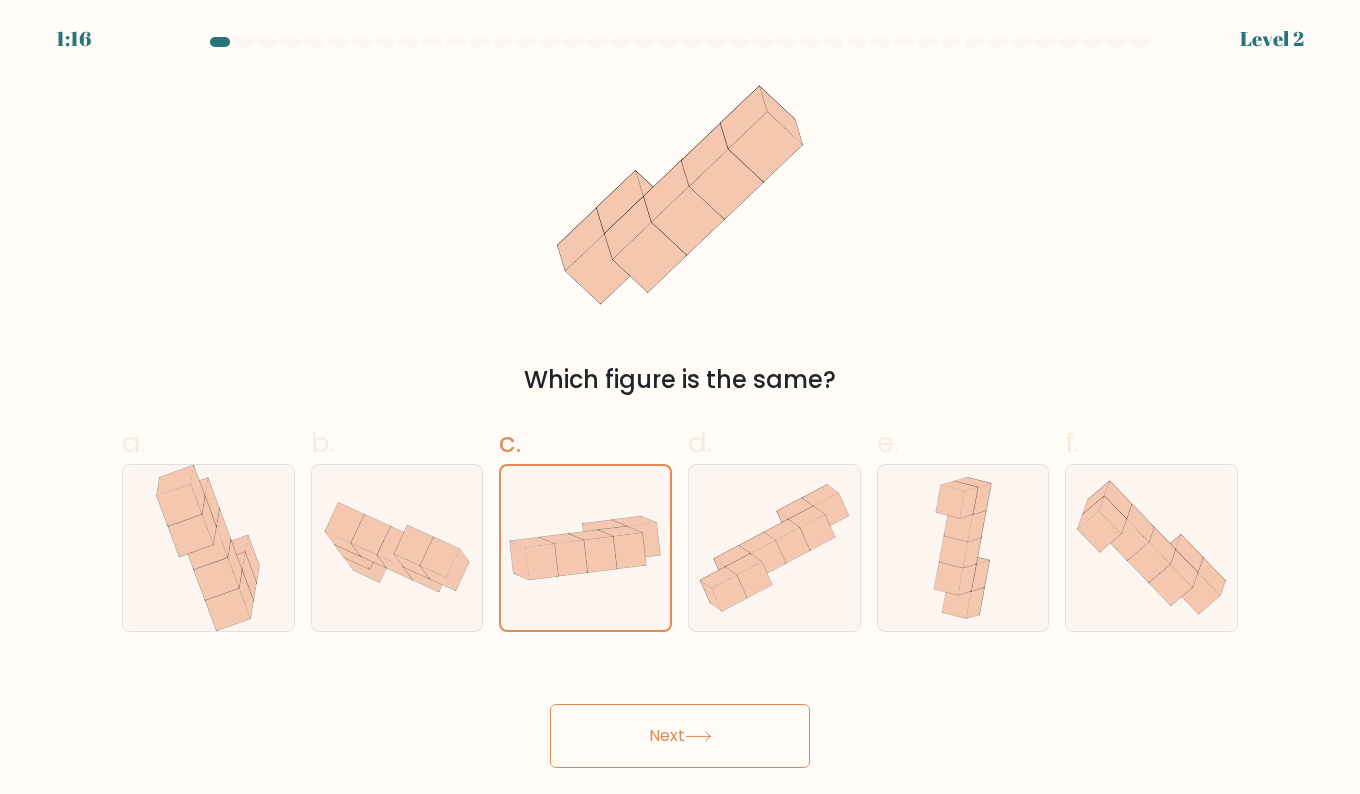 click on "Next" at bounding box center (680, 736) 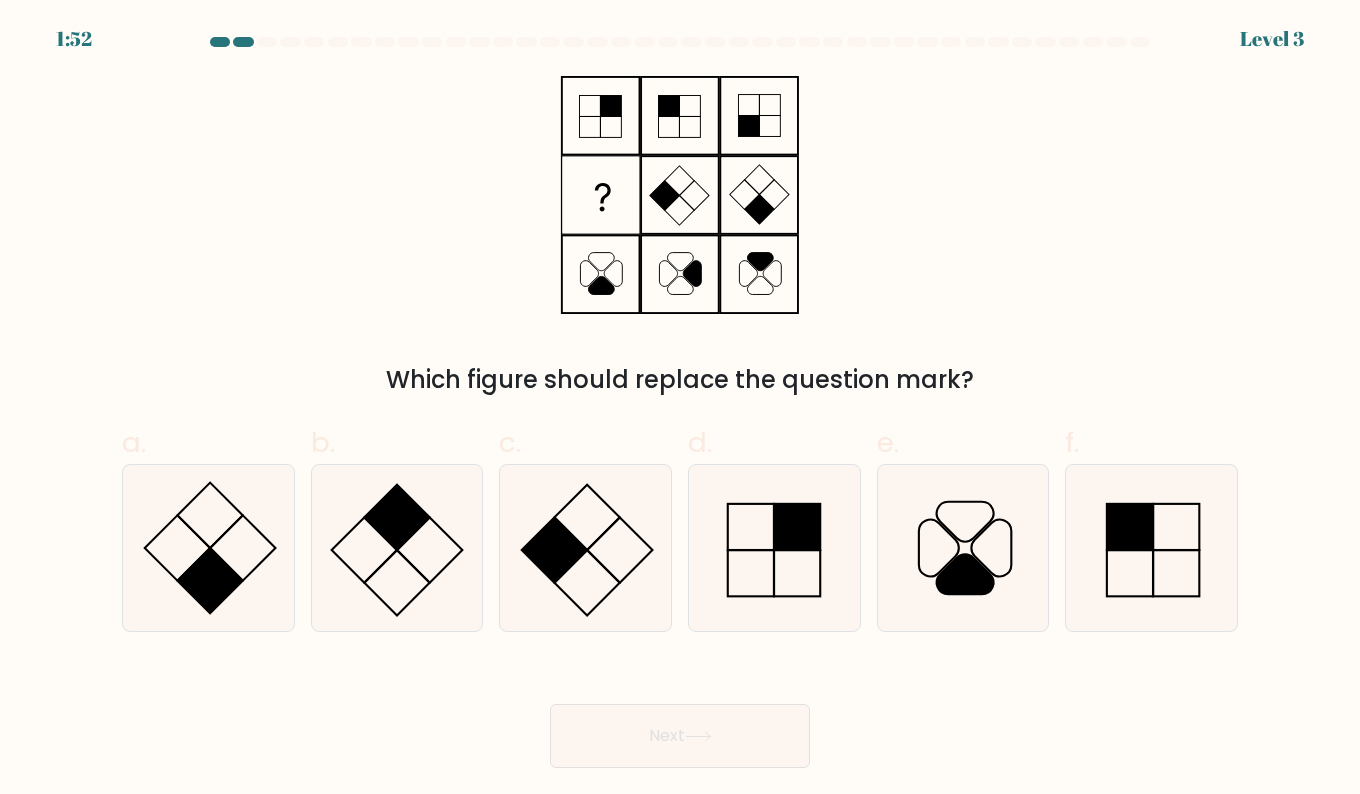 click at bounding box center [397, 548] 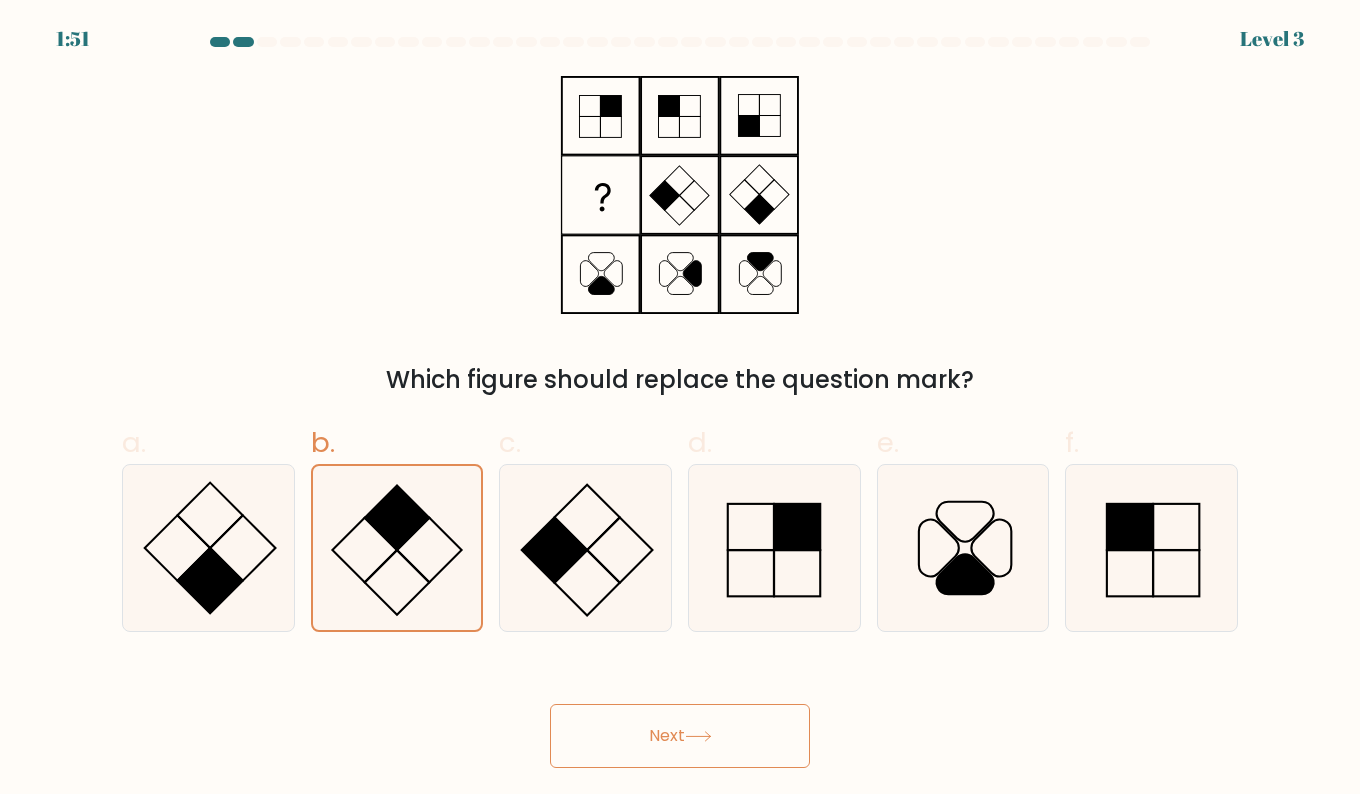 click on "Next" at bounding box center (680, 736) 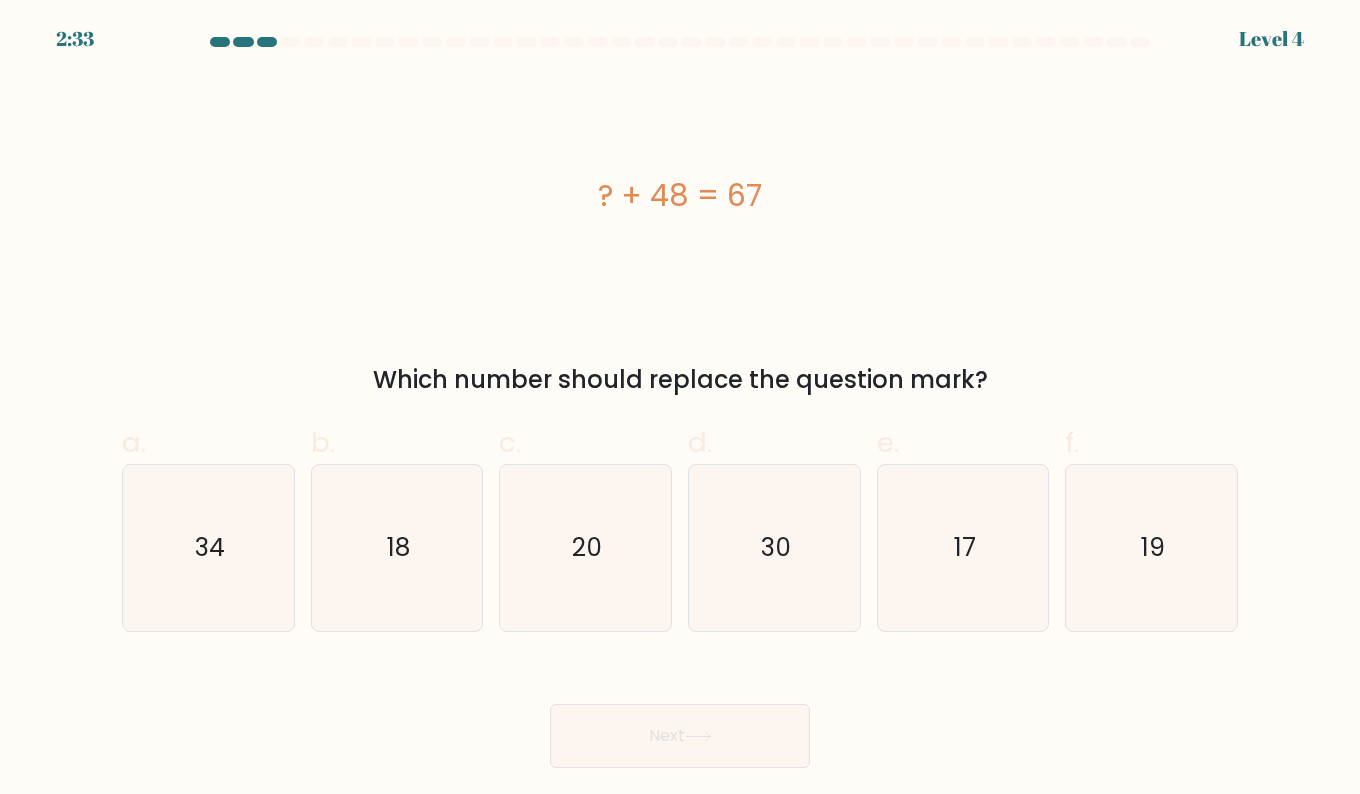 click on "19" at bounding box center [1151, 548] 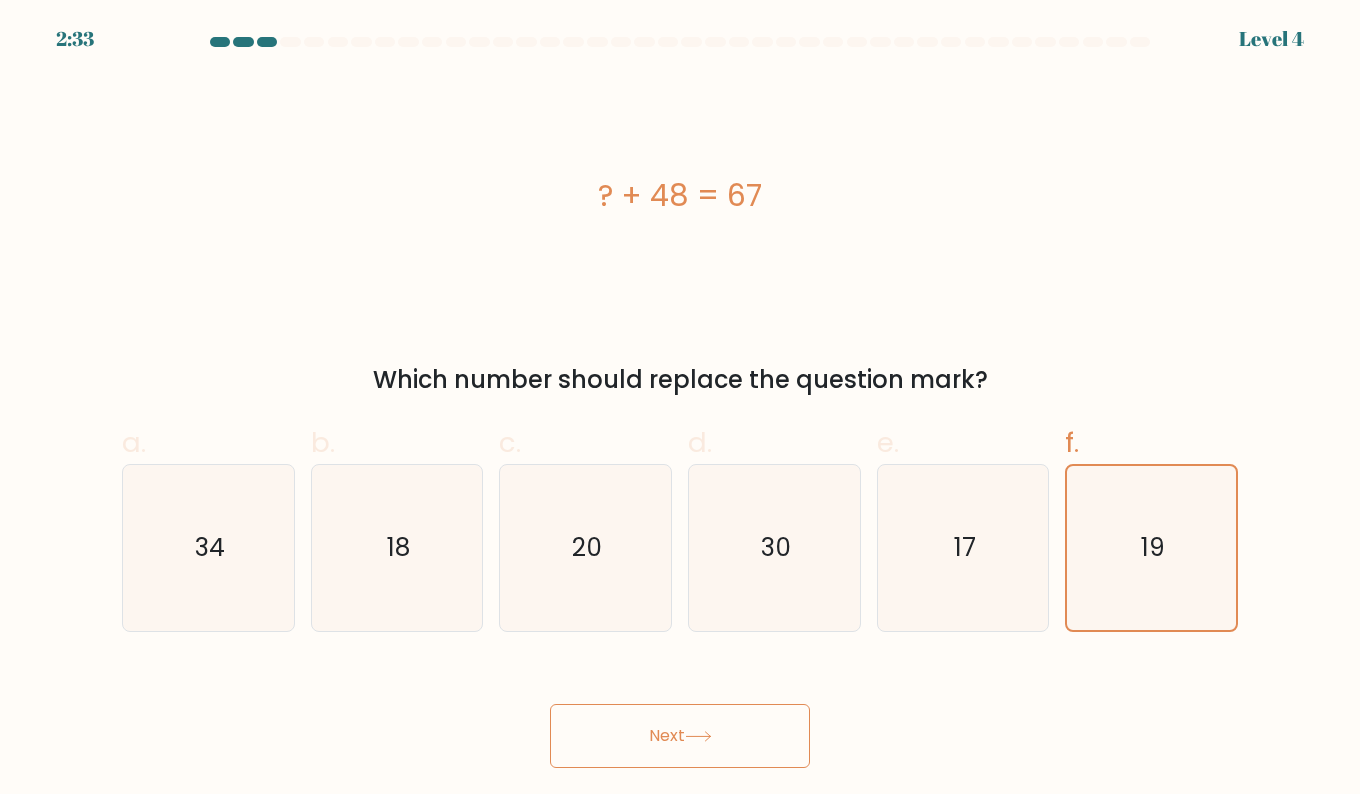 click on "Next" at bounding box center (680, 736) 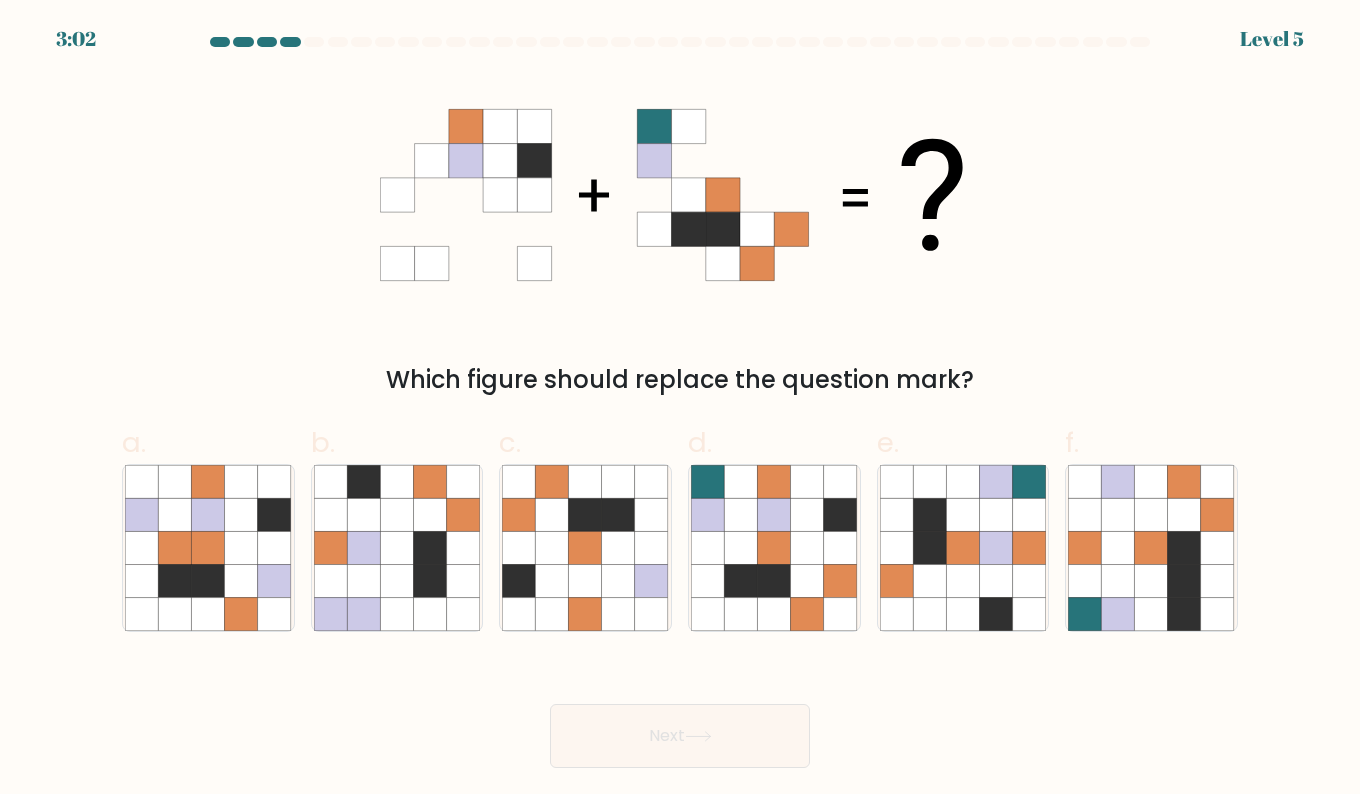click at bounding box center [807, 580] 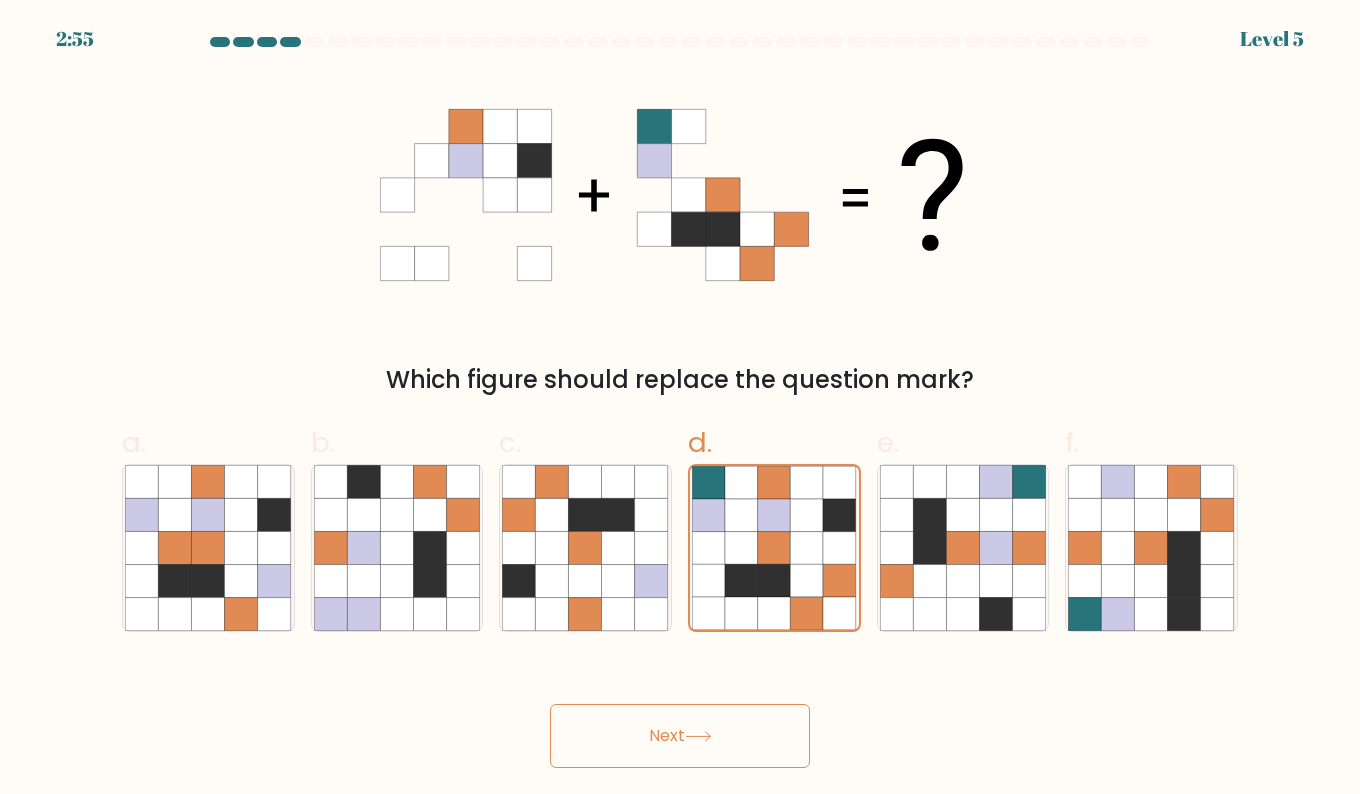 click on "Next" at bounding box center [680, 736] 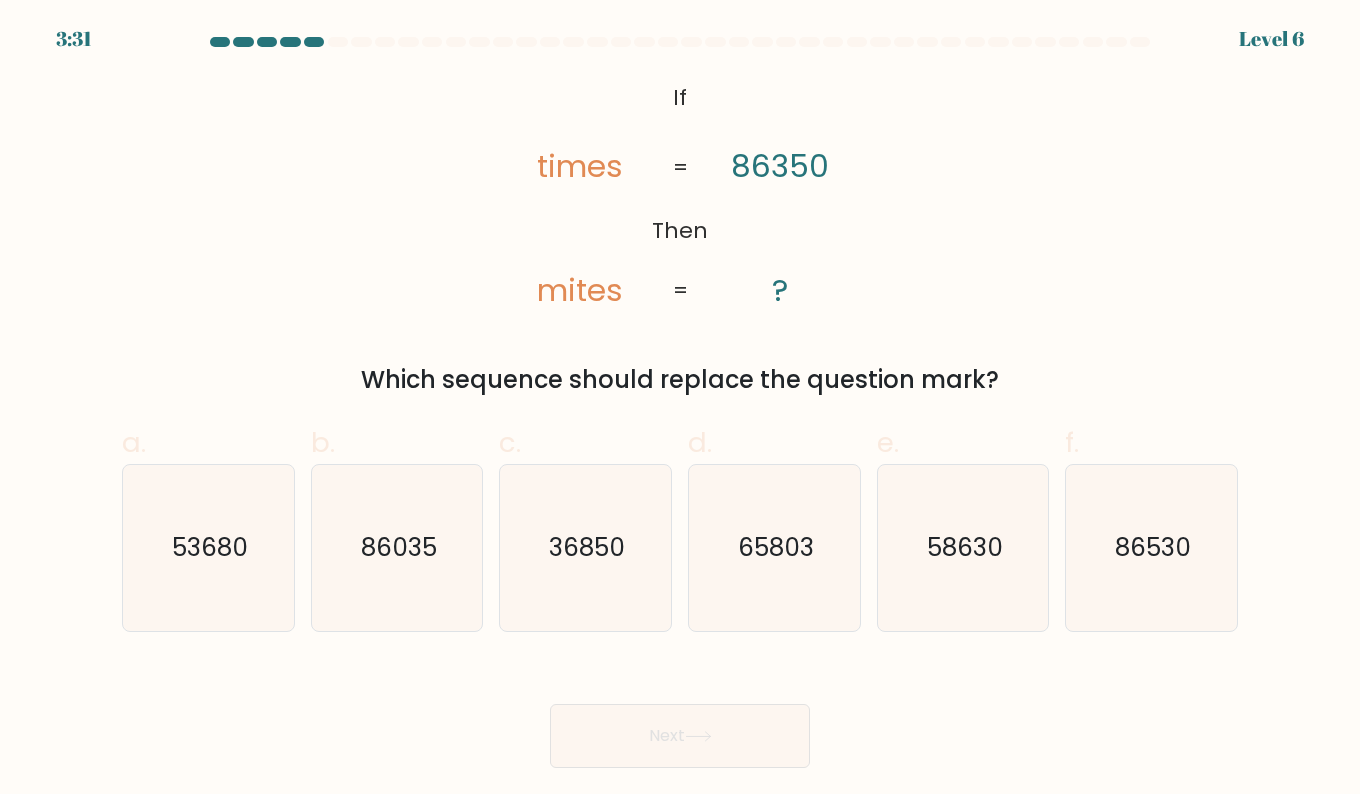 click on "36850" at bounding box center [585, 548] 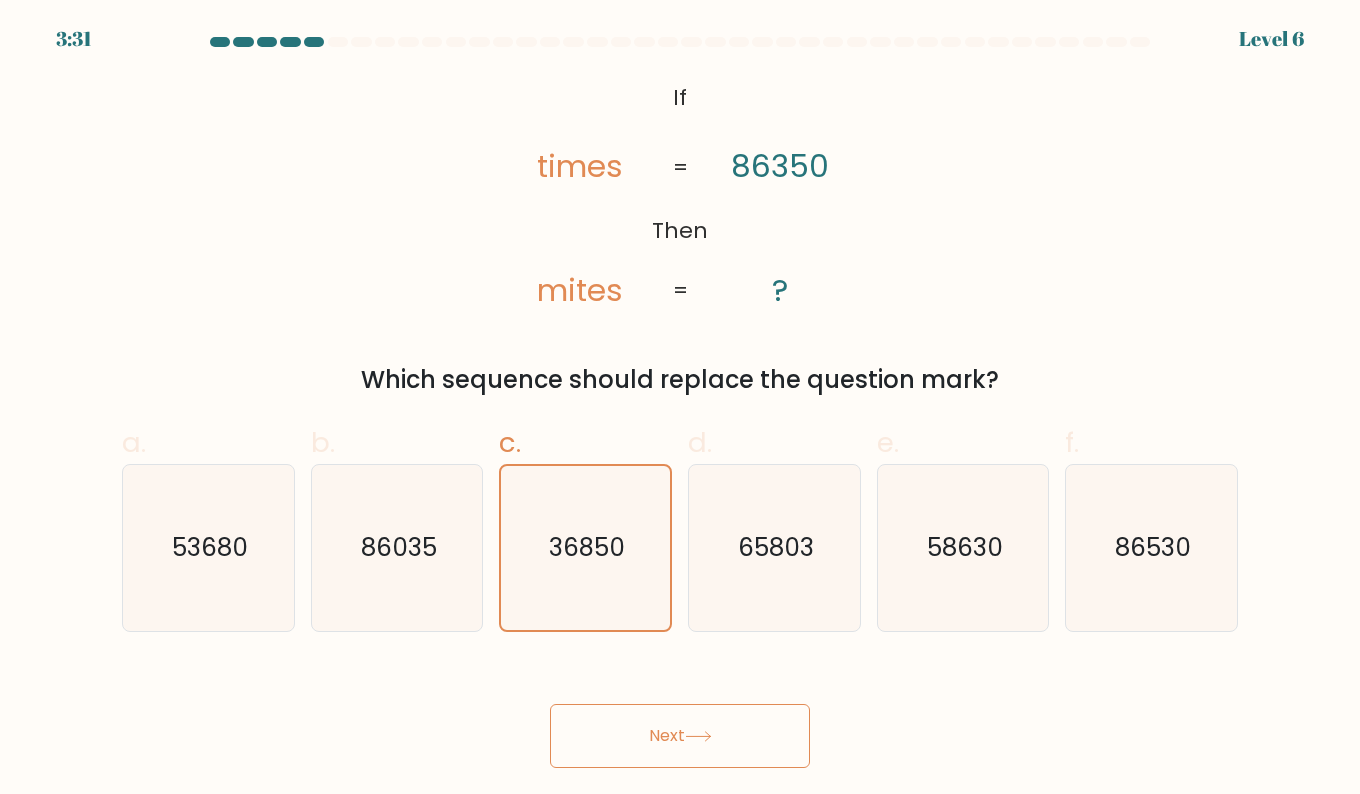 click on "Next" at bounding box center [680, 736] 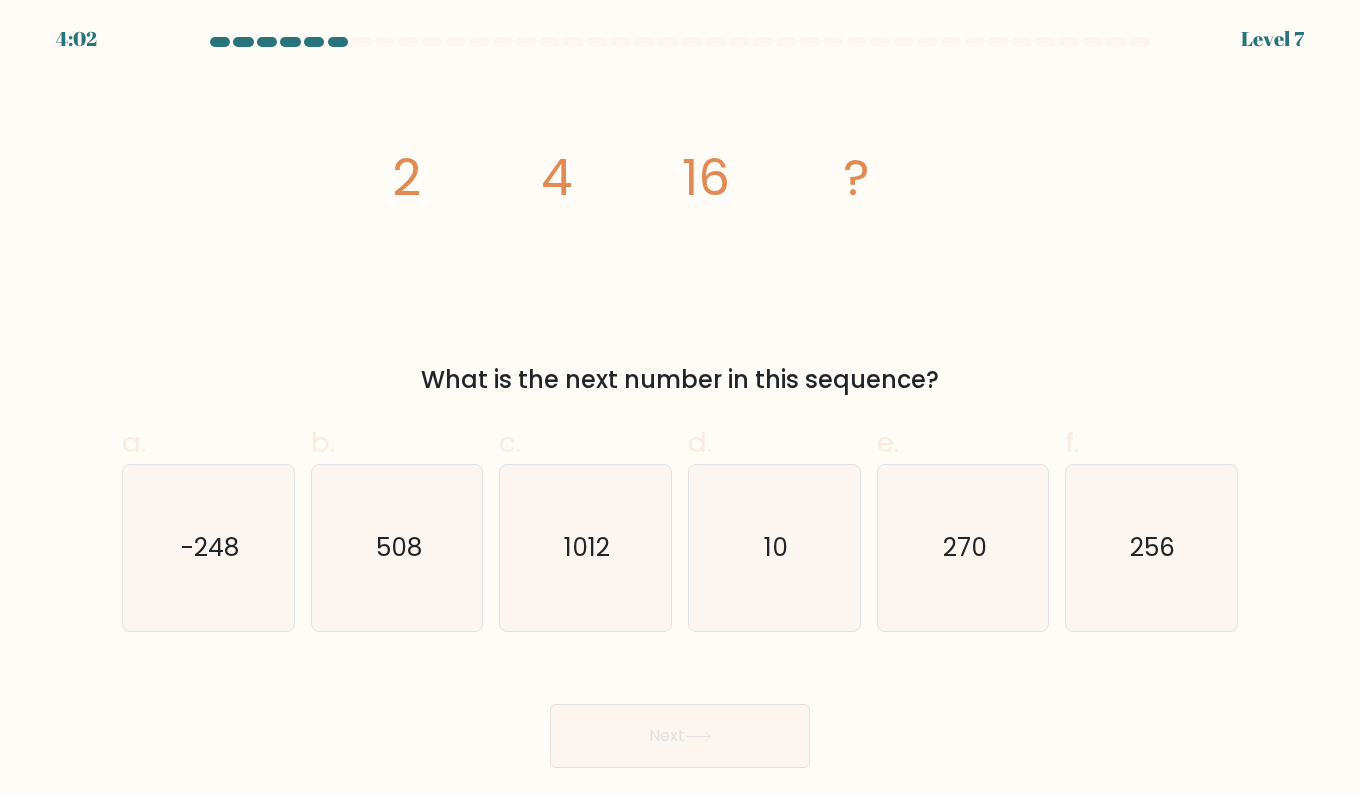 click on "256" at bounding box center [1153, 547] 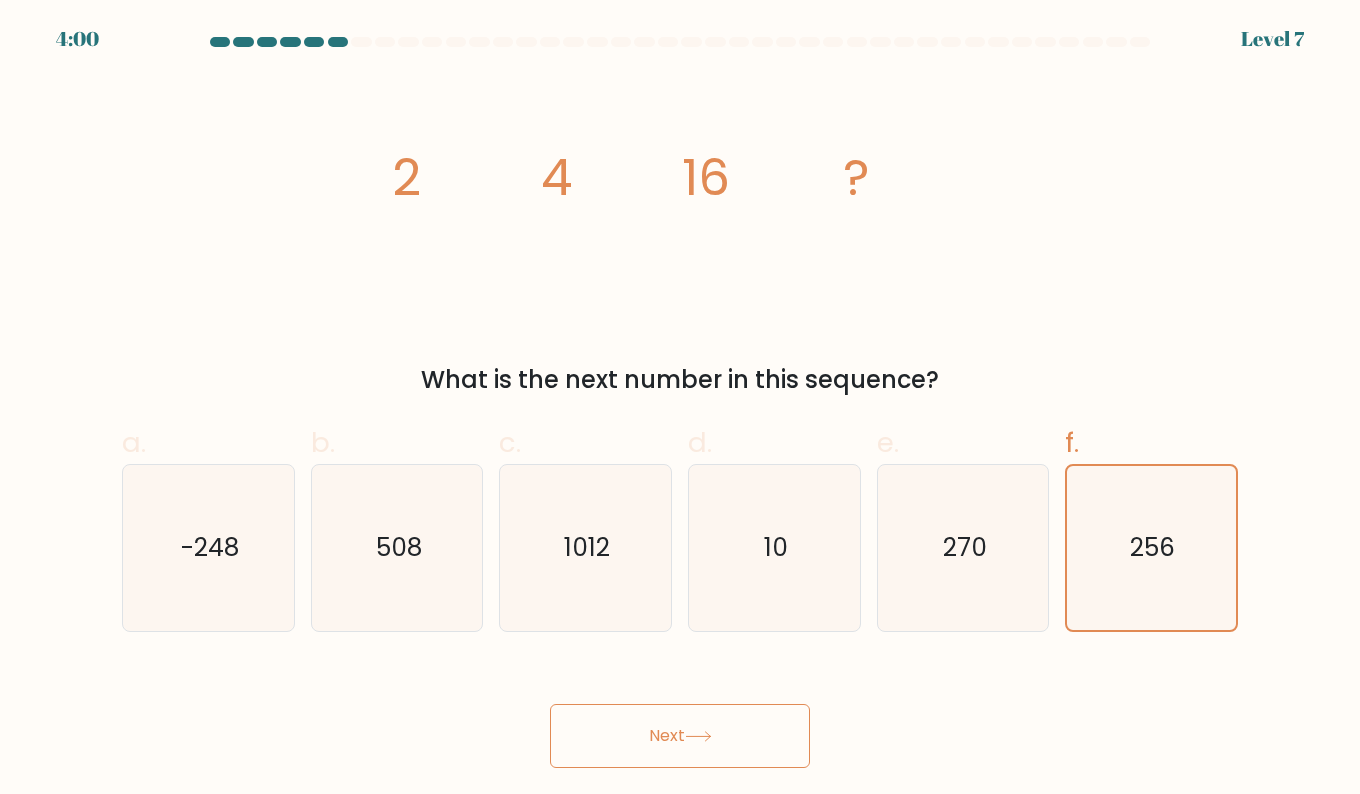 click on "Next" at bounding box center [680, 736] 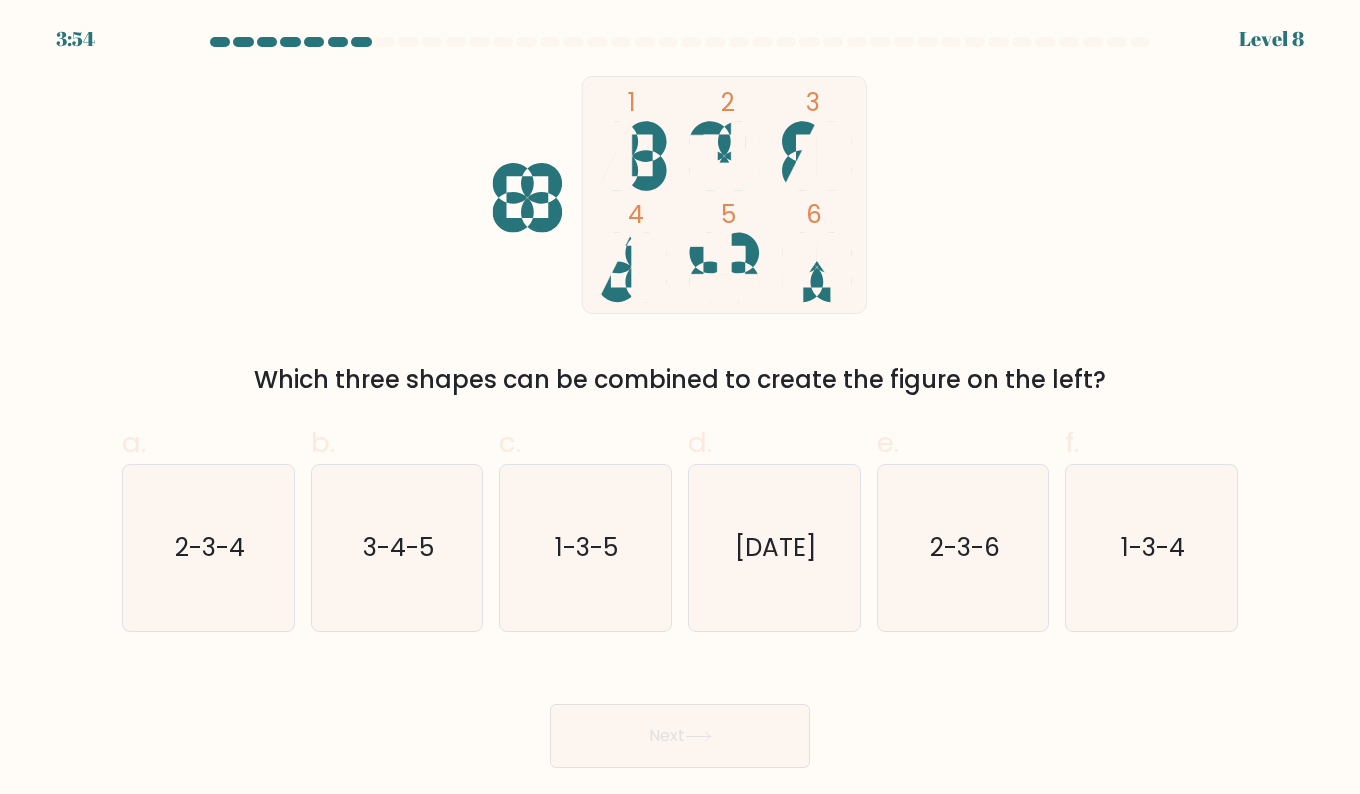 click on "2-3-5" at bounding box center [774, 548] 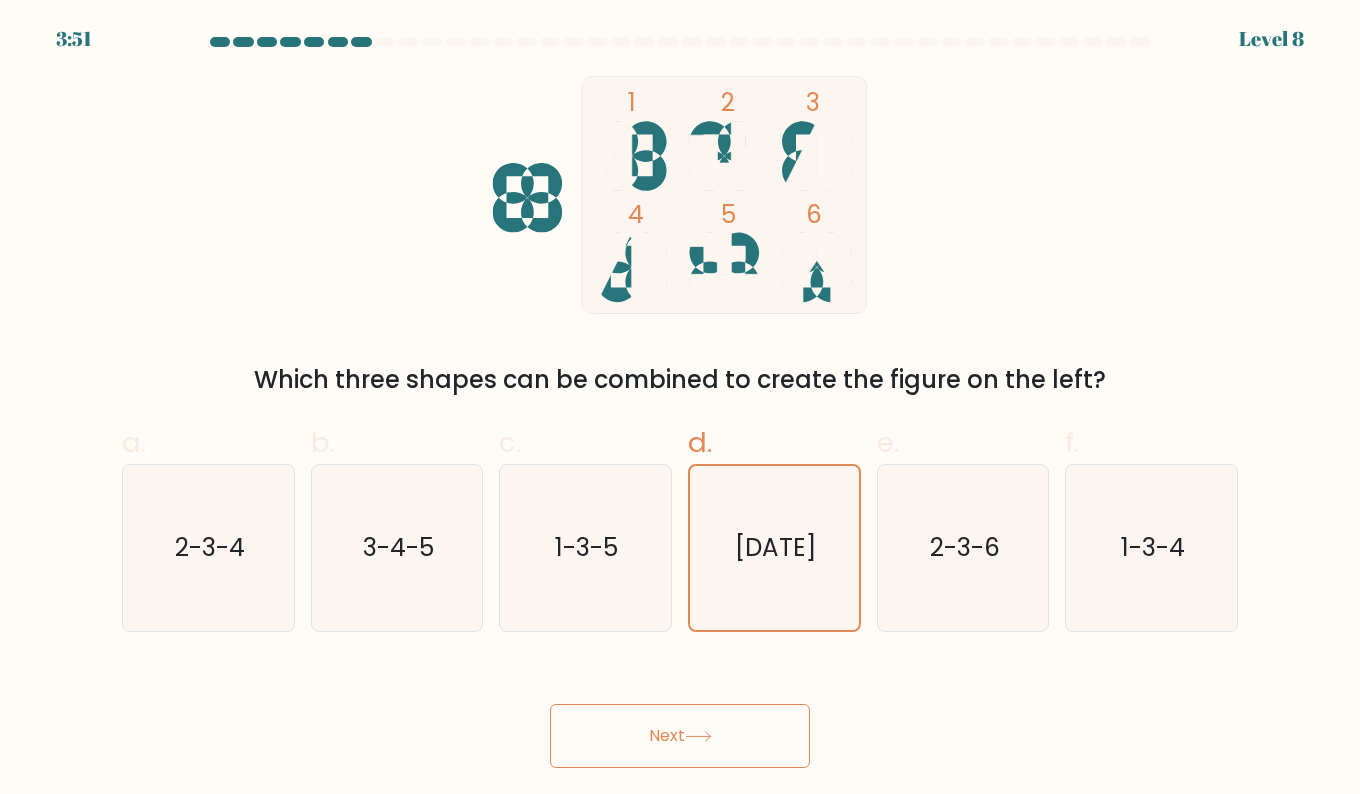 click on "Next" at bounding box center [680, 736] 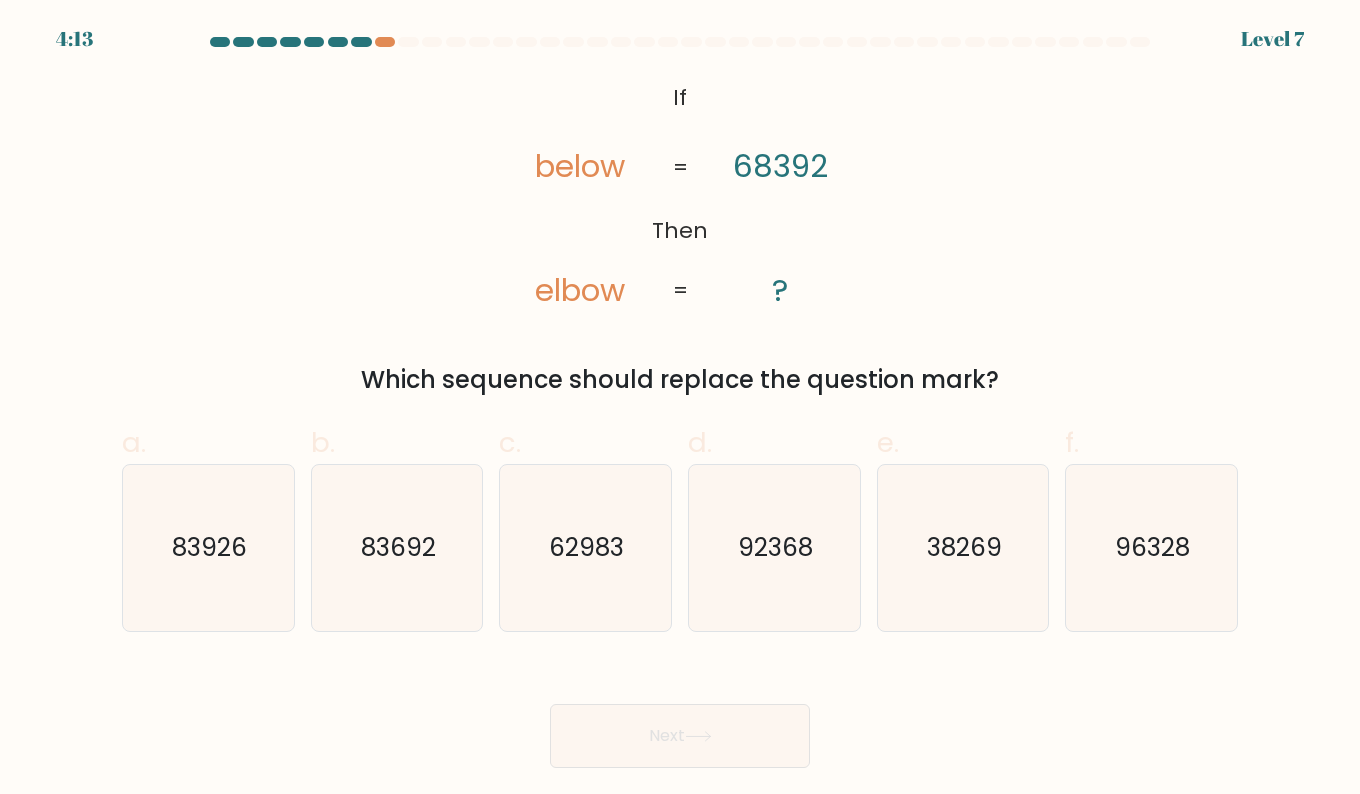 click on "83692" at bounding box center (398, 547) 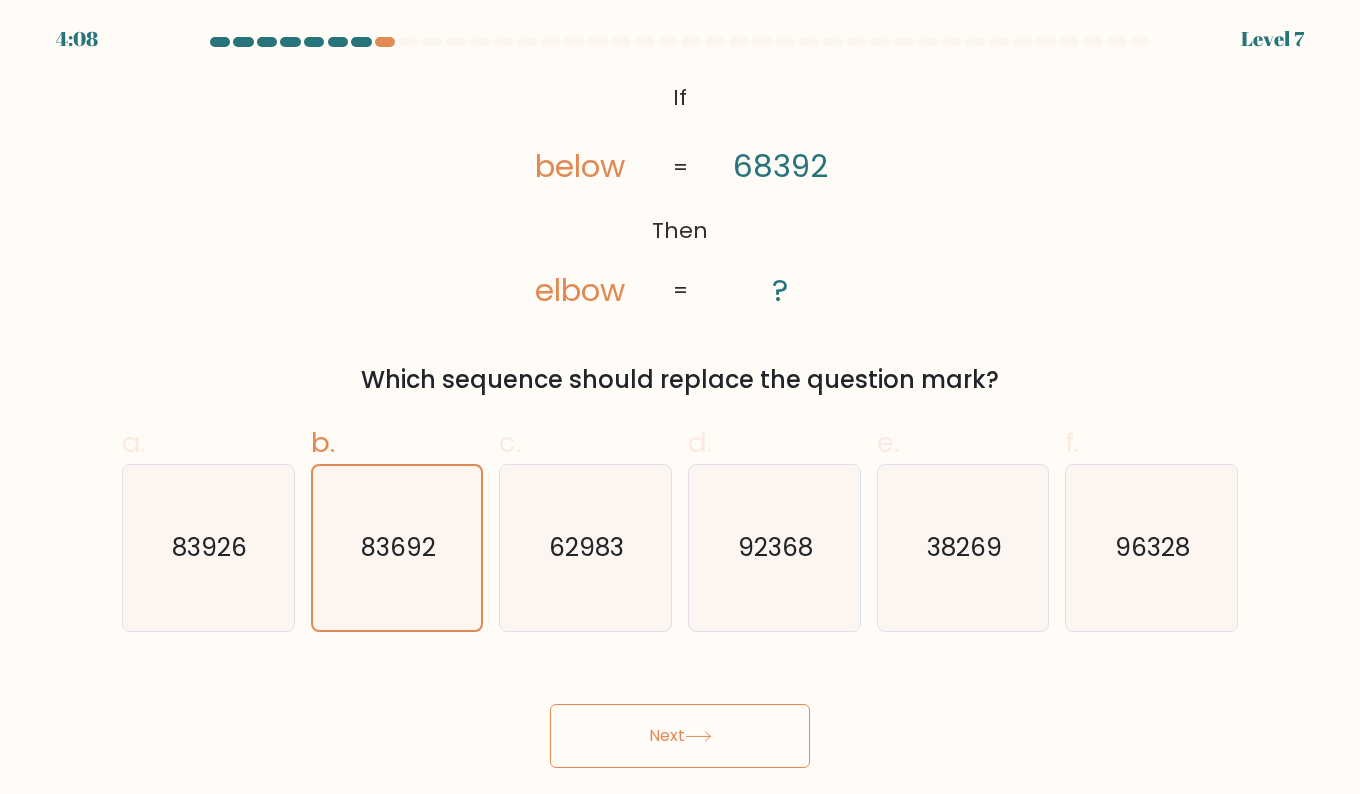 click on "Next" at bounding box center (680, 736) 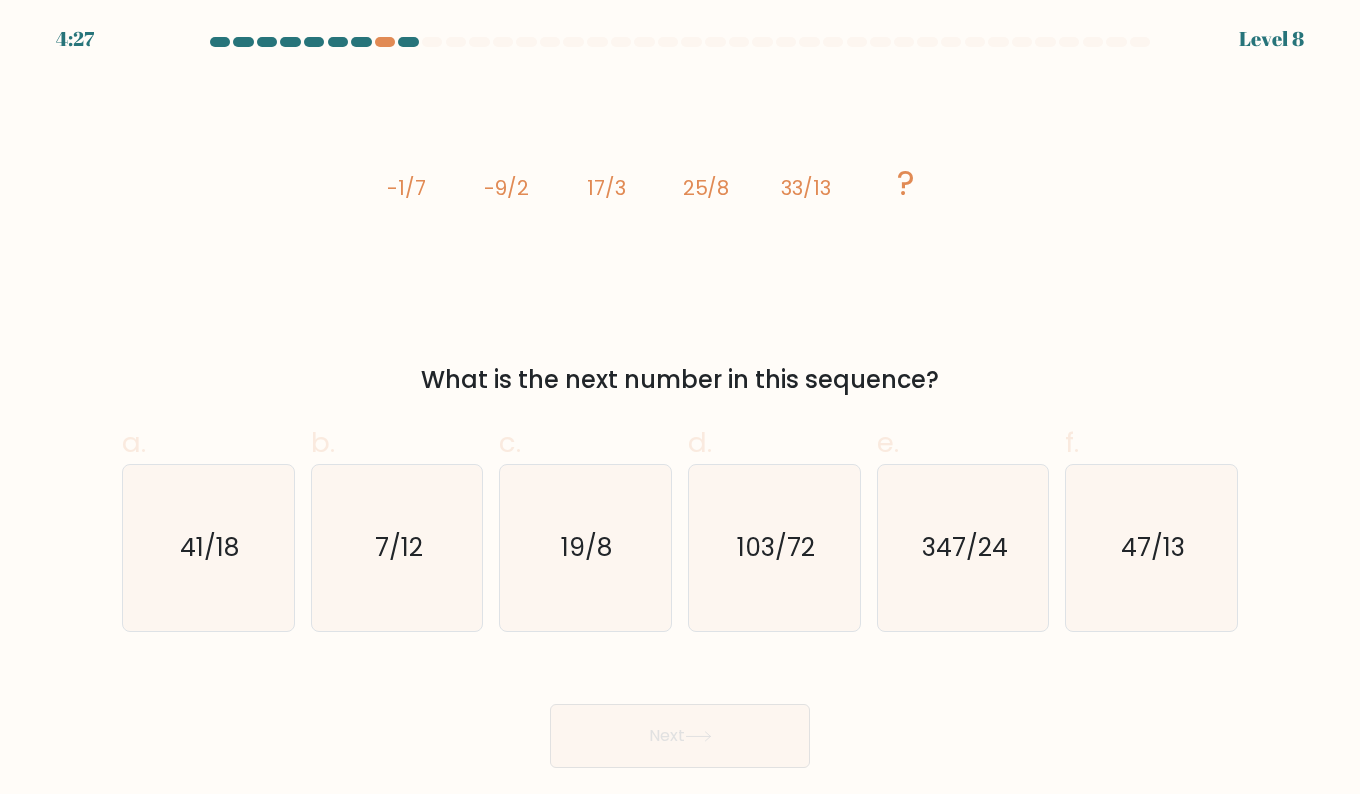 click on "41/18" at bounding box center (209, 547) 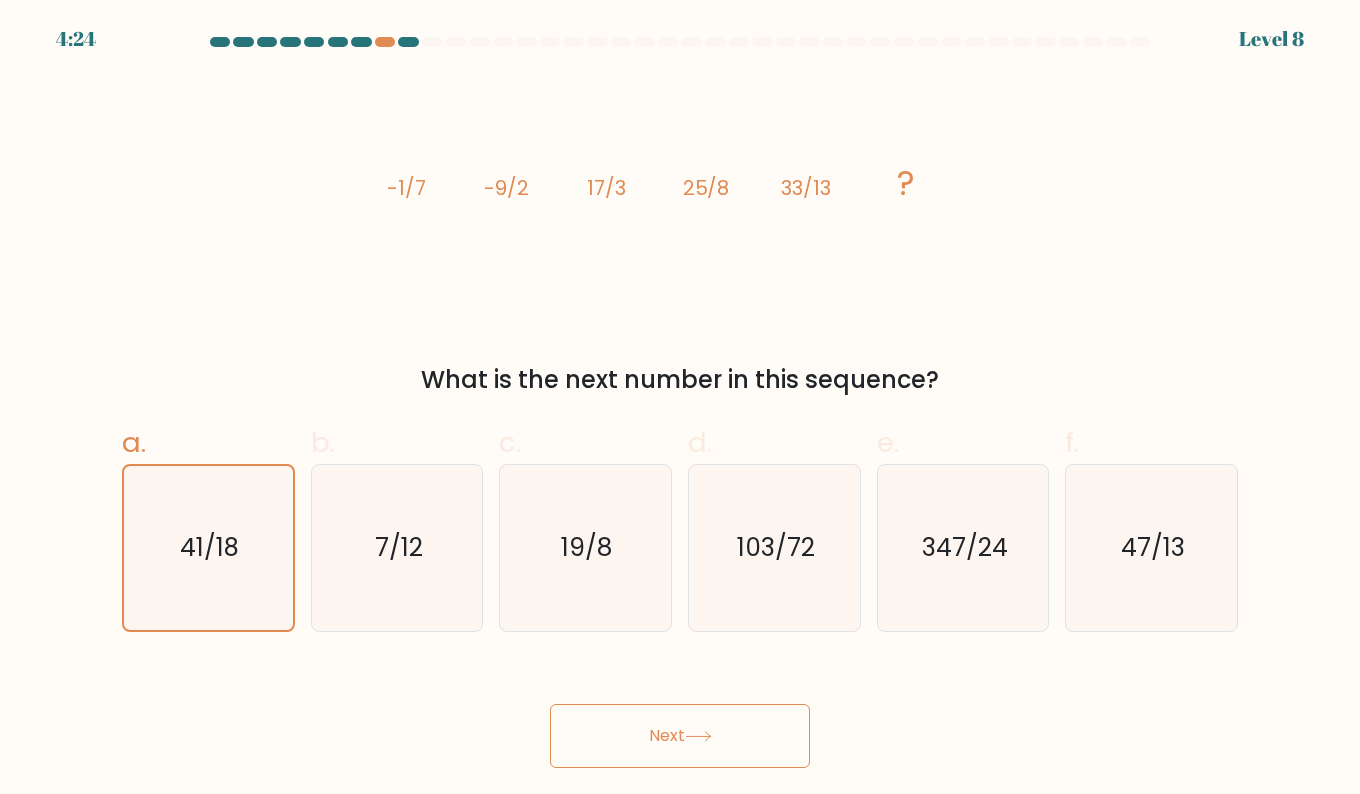 click on "Next" at bounding box center [680, 736] 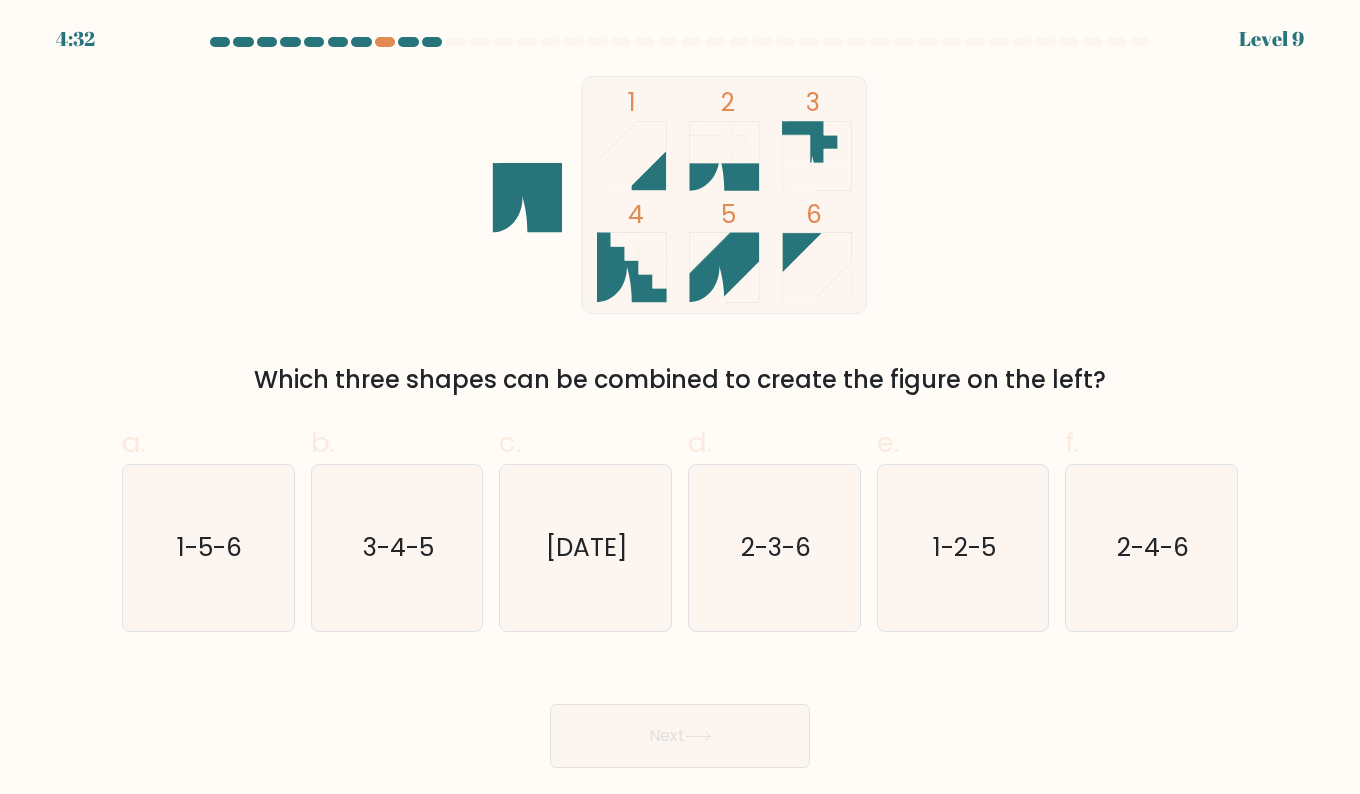 click on "1-5-6" at bounding box center [209, 547] 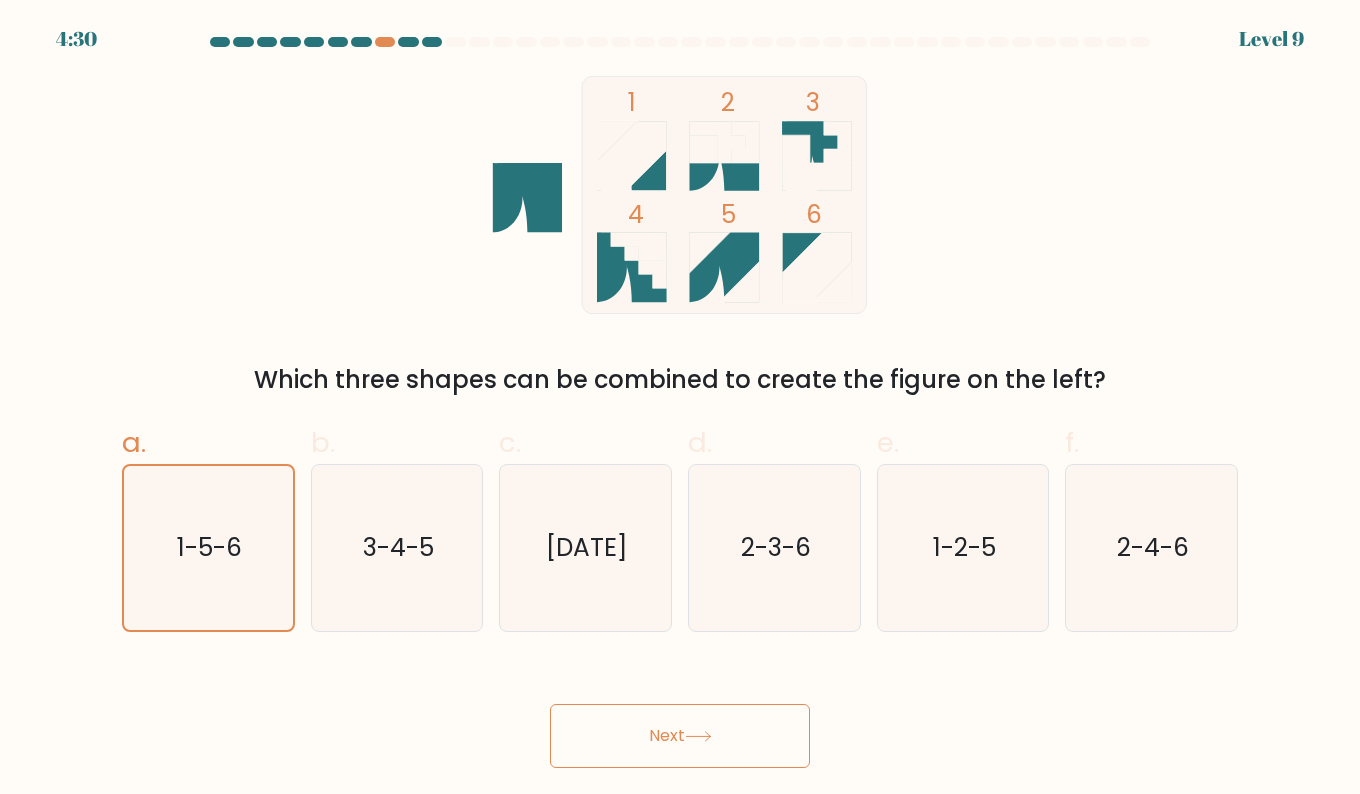 click at bounding box center (698, 736) 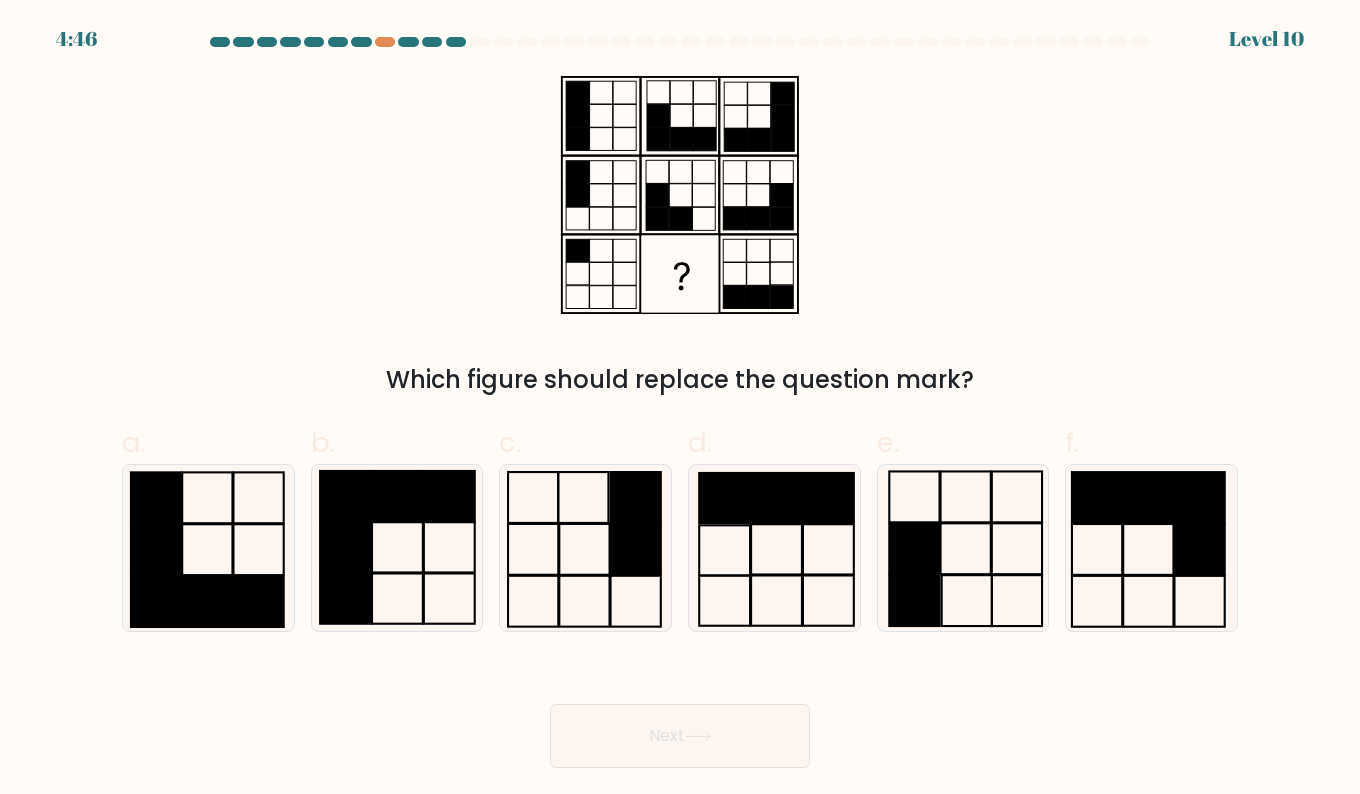 click at bounding box center (963, 548) 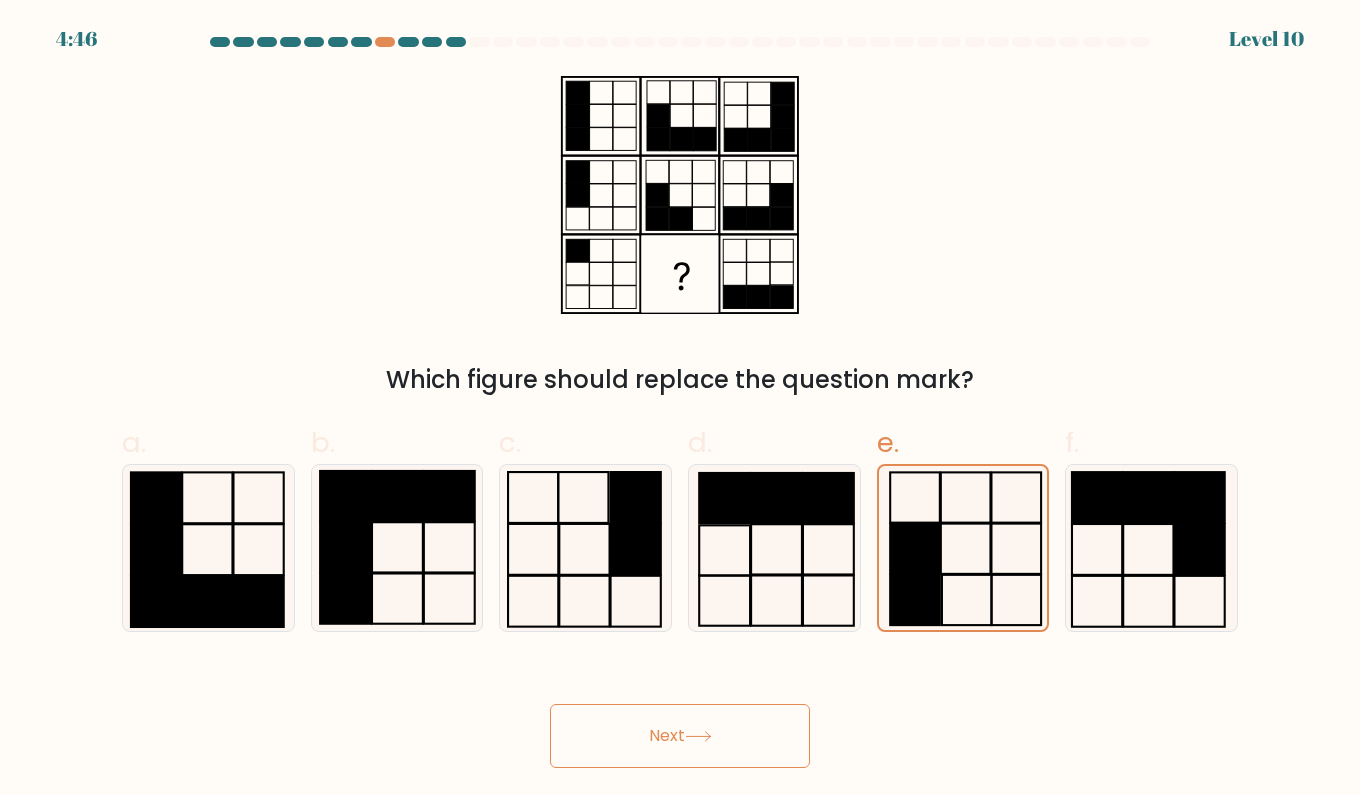 click on "Next" at bounding box center (680, 736) 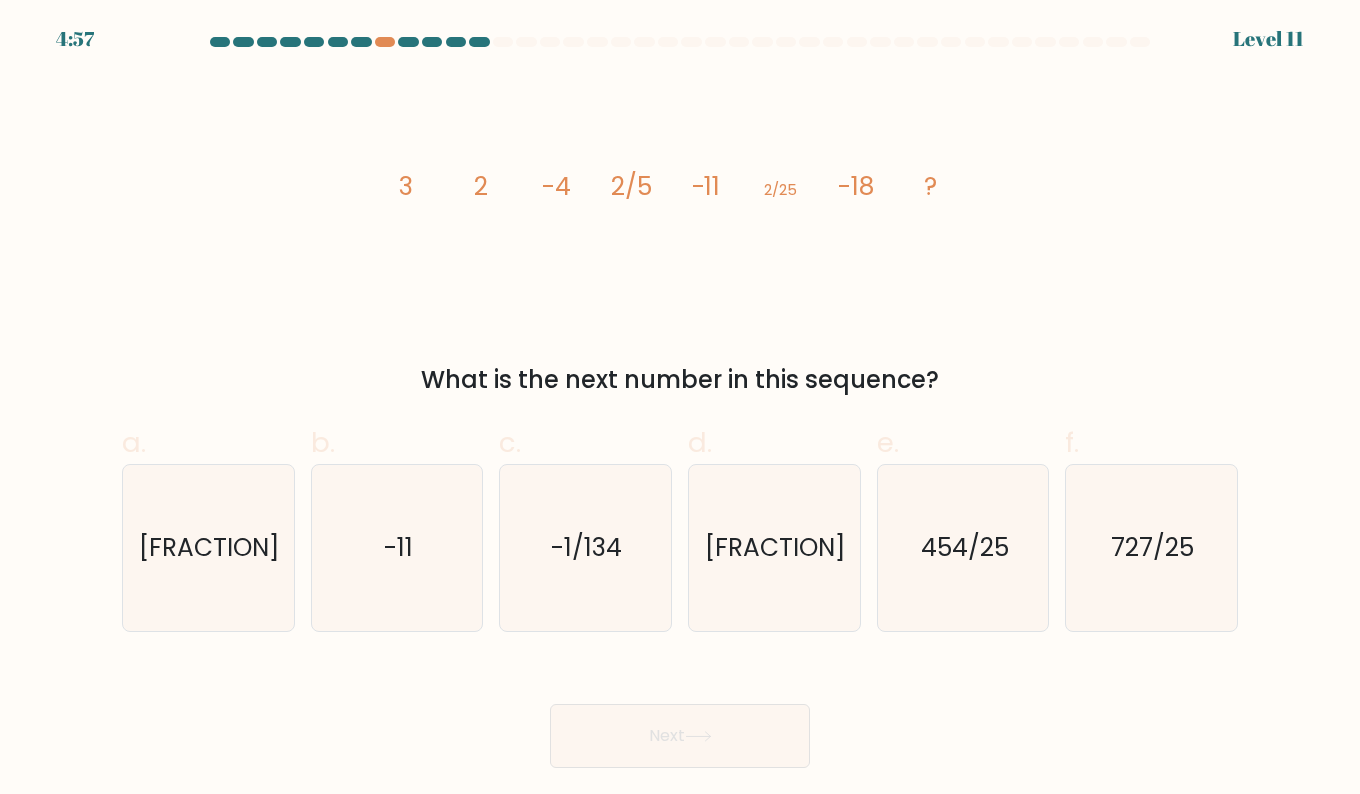 click on "2/125" at bounding box center (774, 548) 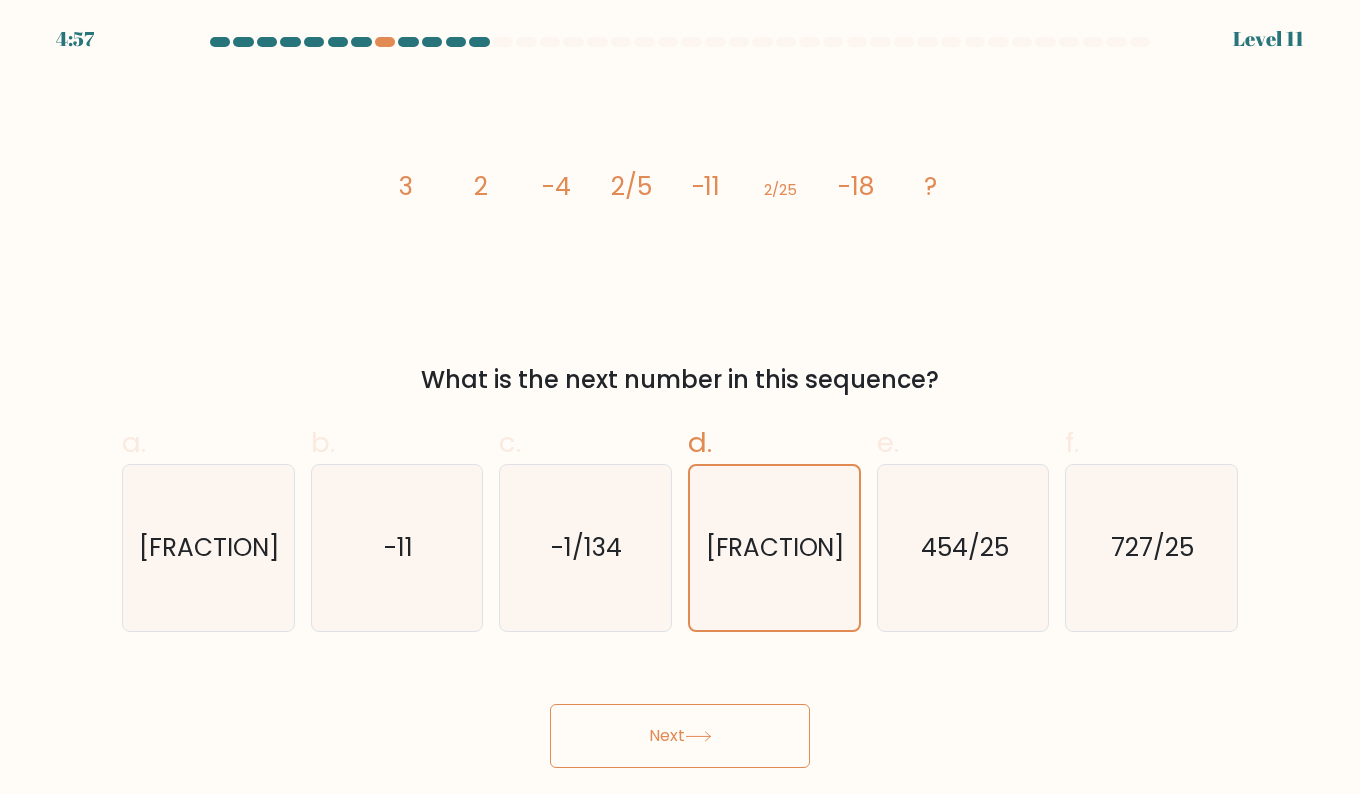 click on "Next" at bounding box center [680, 736] 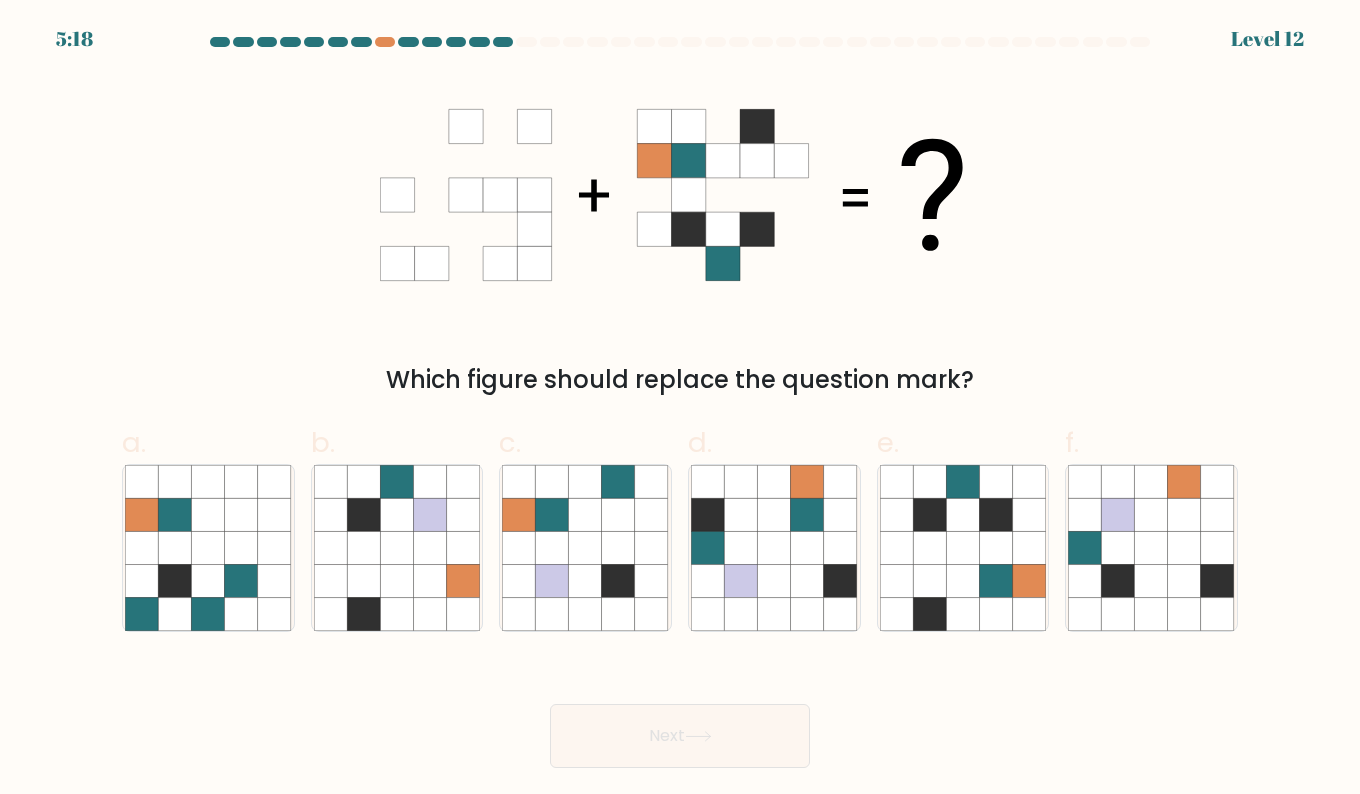 click at bounding box center [996, 580] 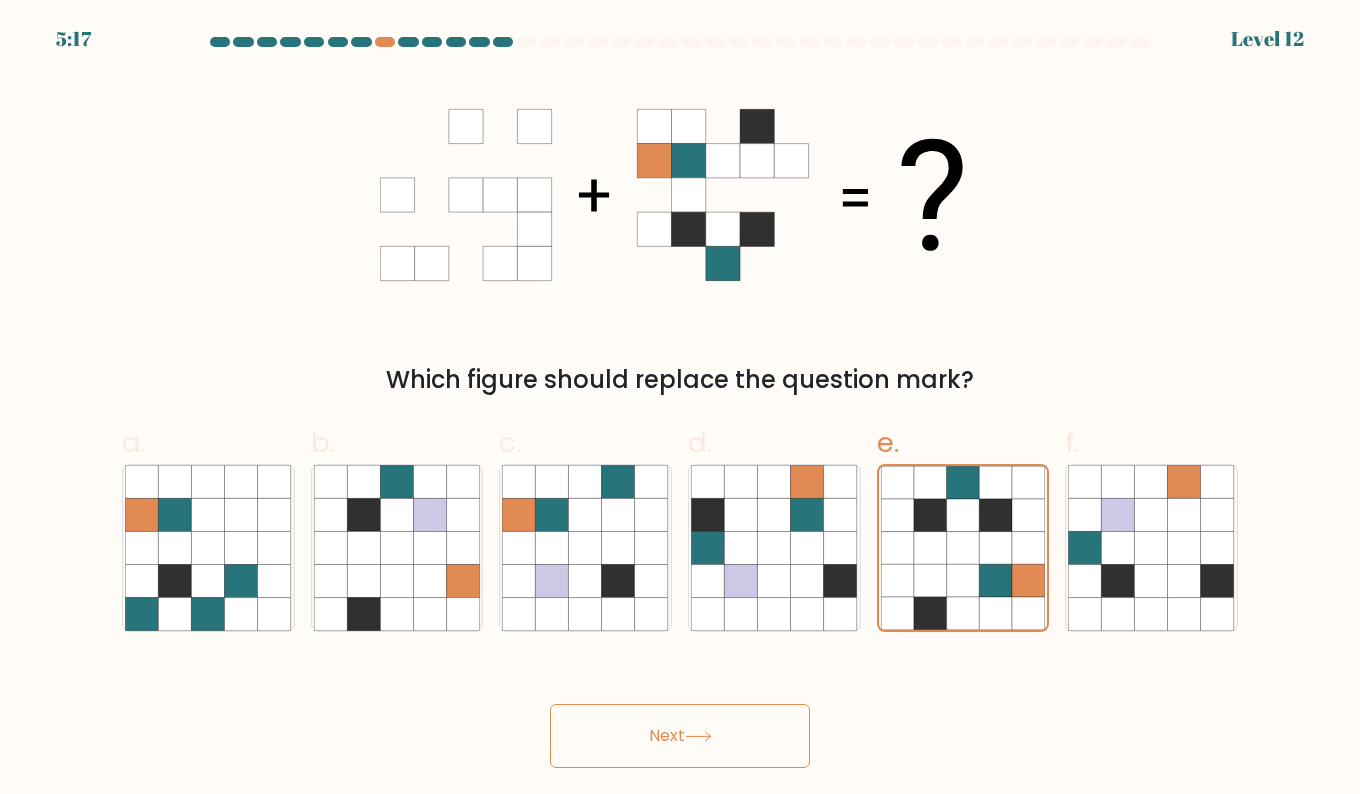click on "Next" at bounding box center [680, 736] 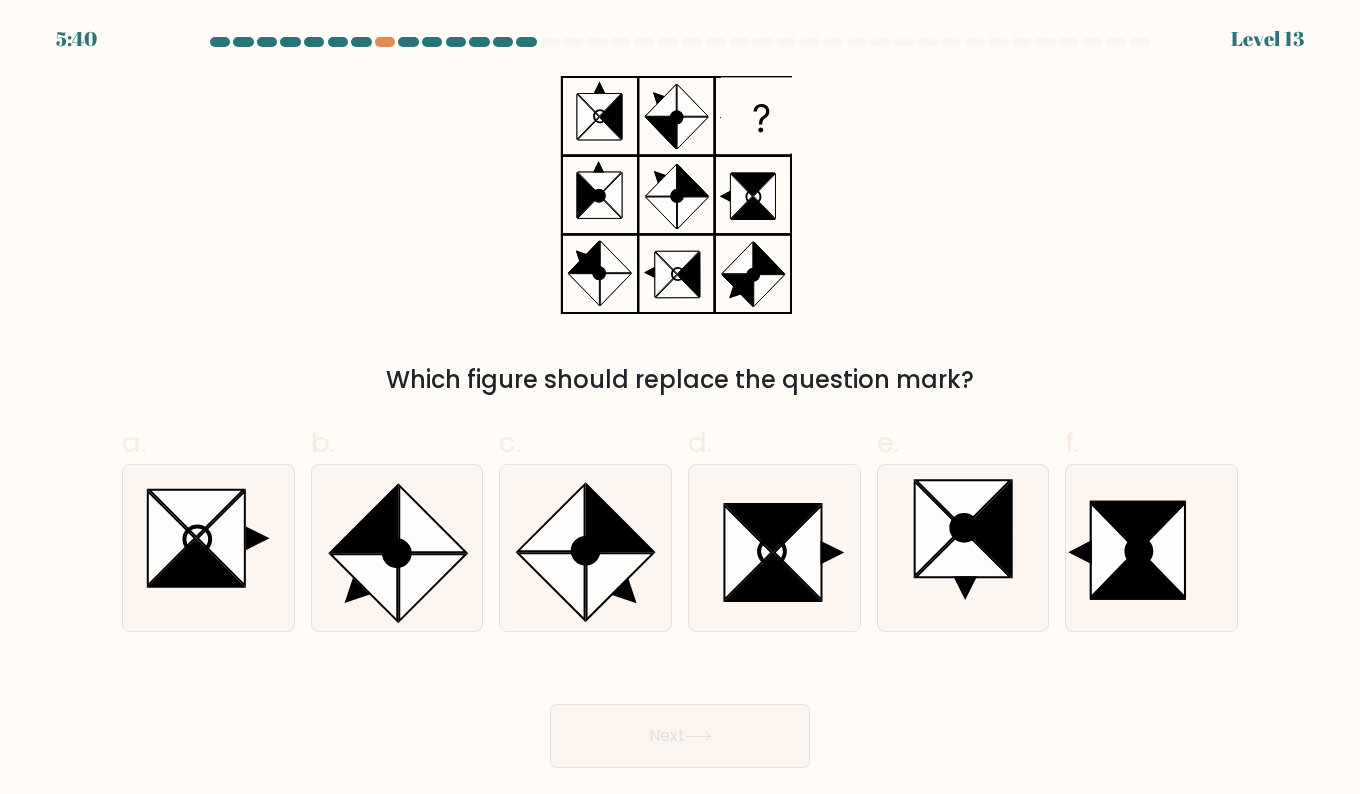 click at bounding box center (1163, 550) 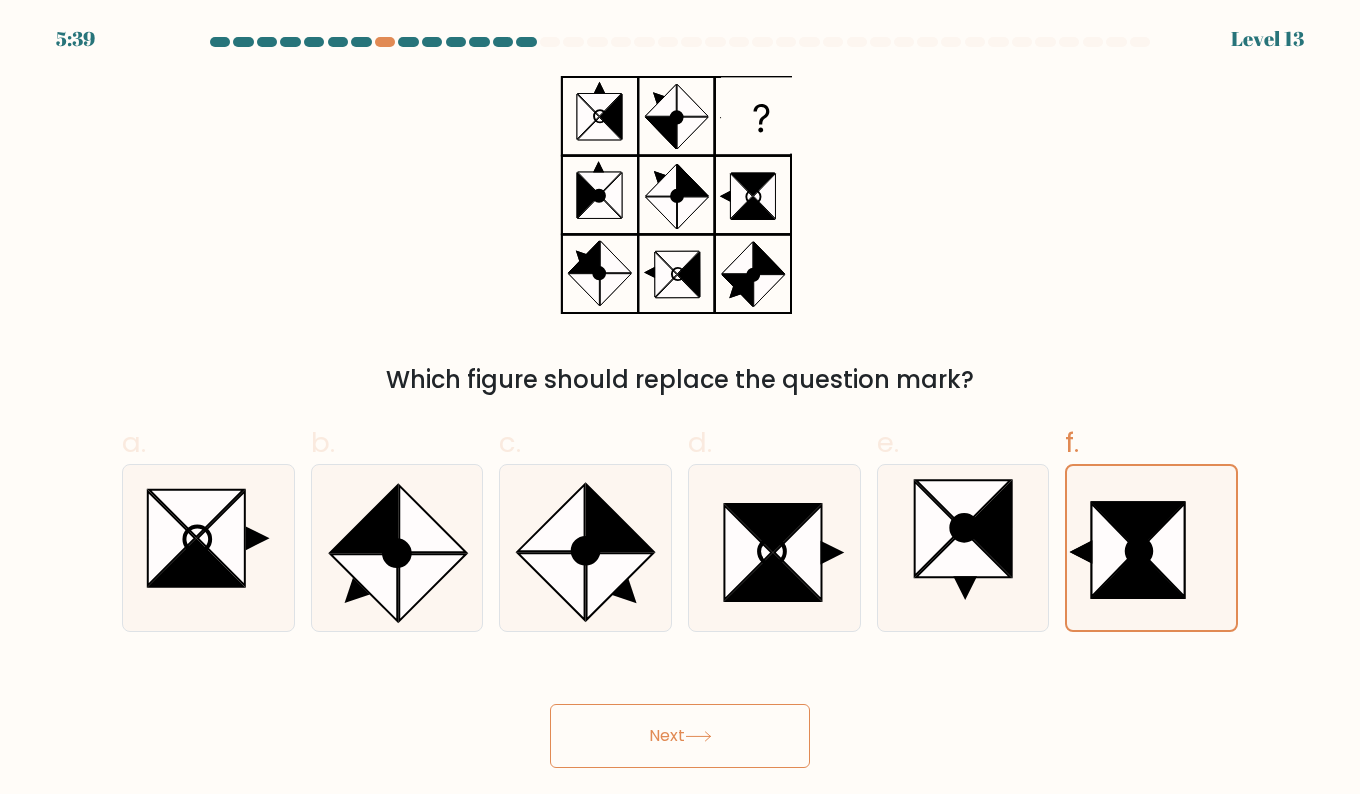 click on "Next" at bounding box center [680, 736] 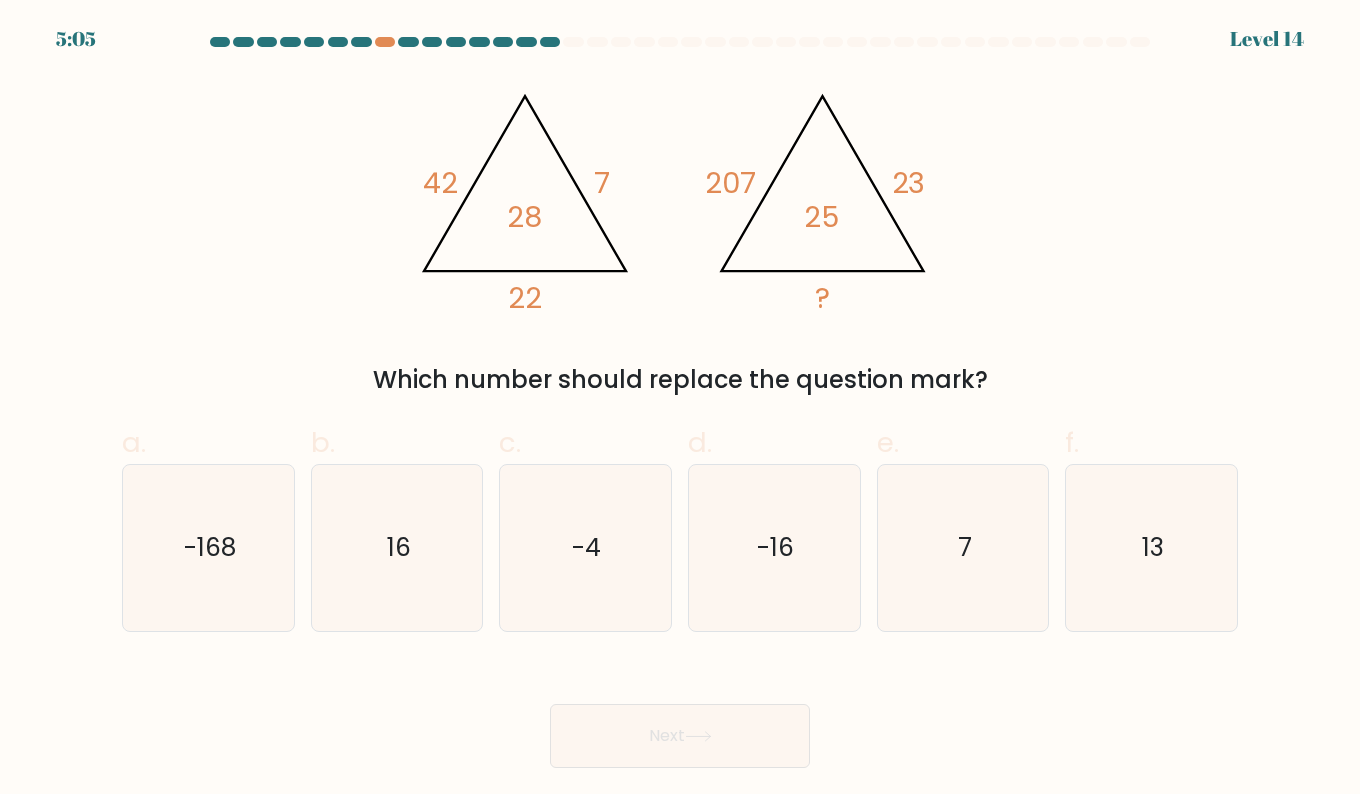 click on "-168" at bounding box center (208, 548) 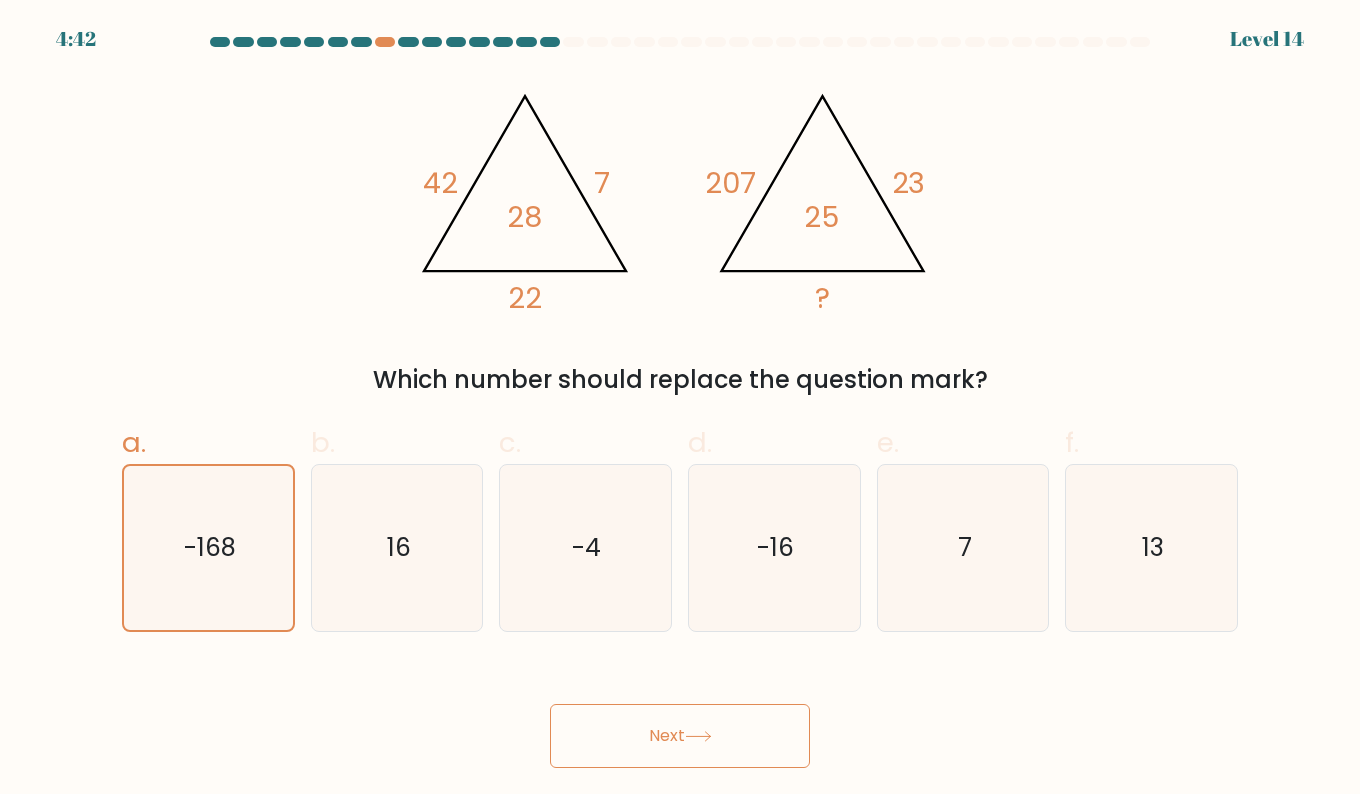 click on "Next" at bounding box center [680, 736] 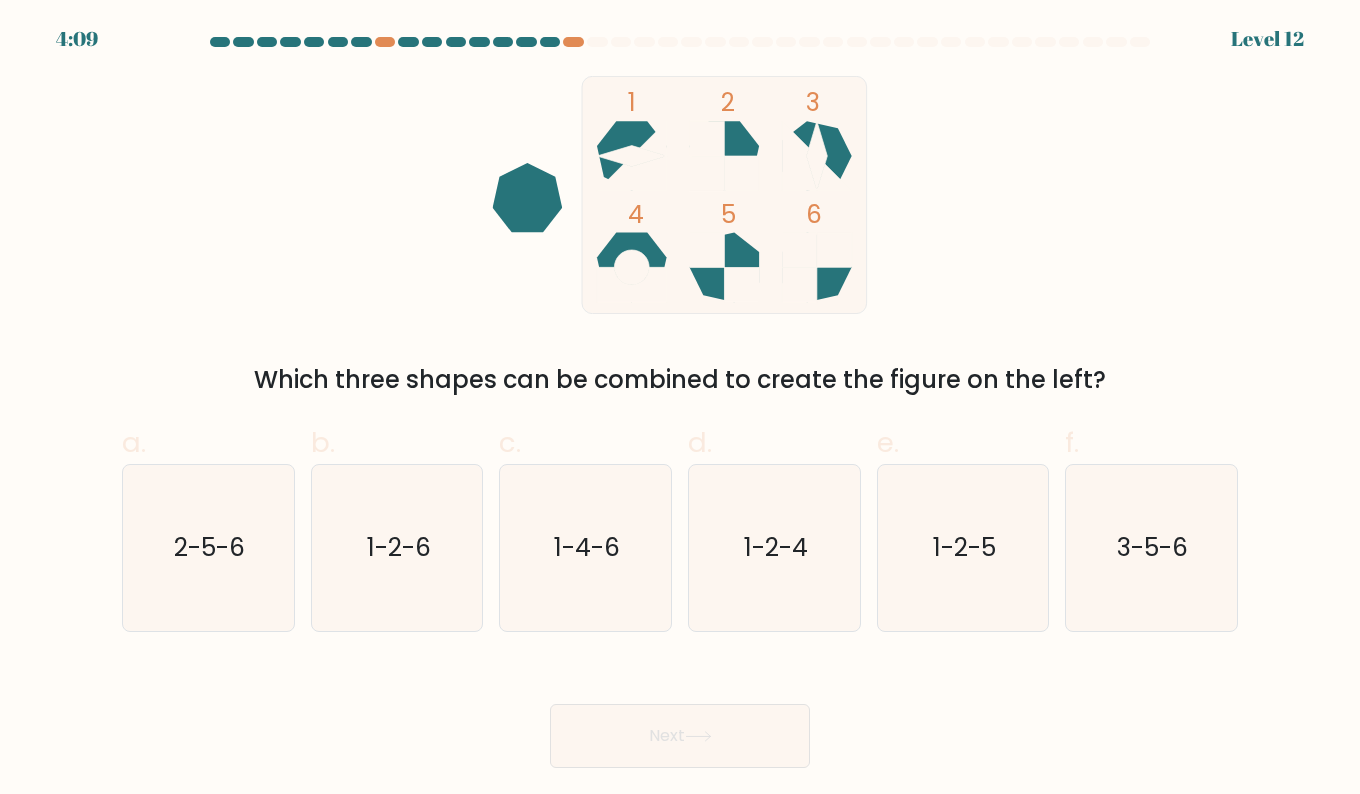 click on "3-5-6" at bounding box center [1153, 547] 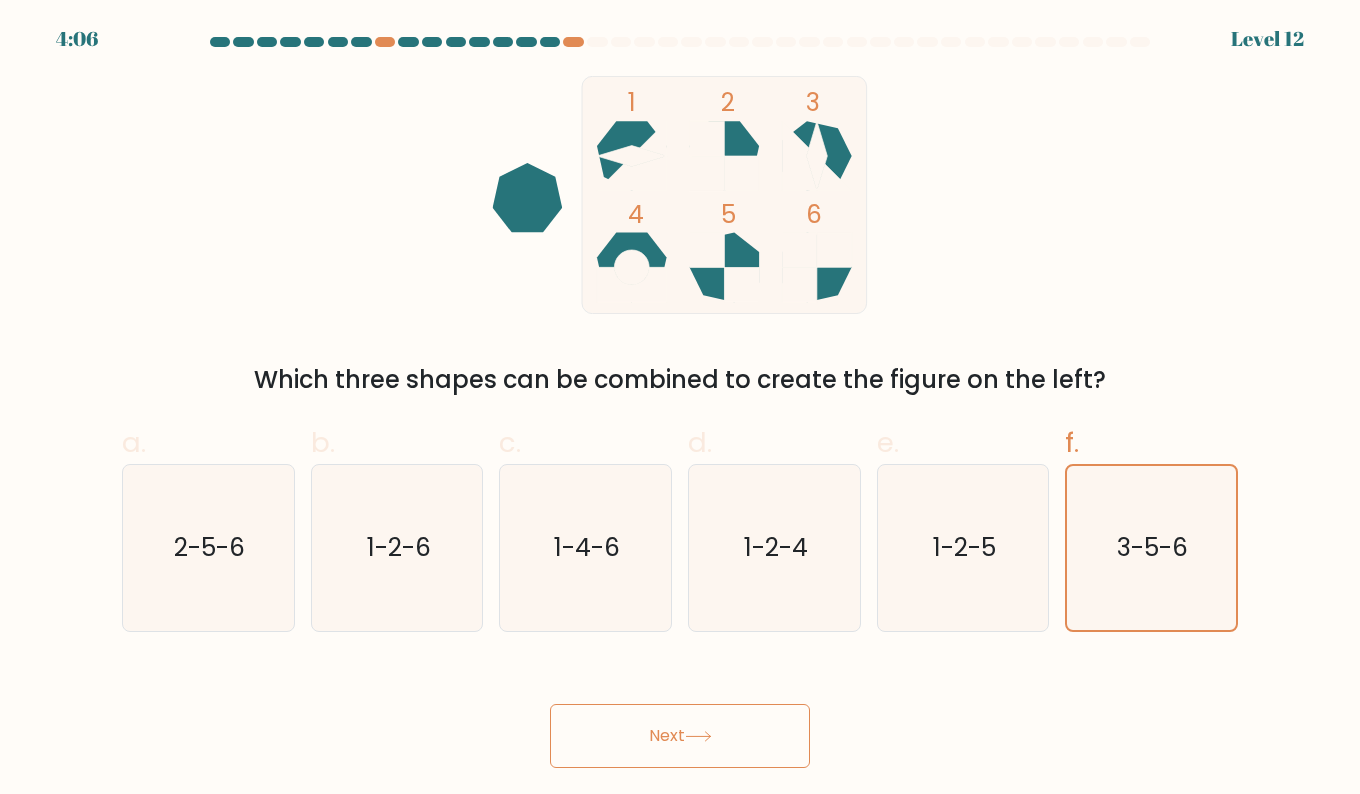 click on "Next" at bounding box center (680, 736) 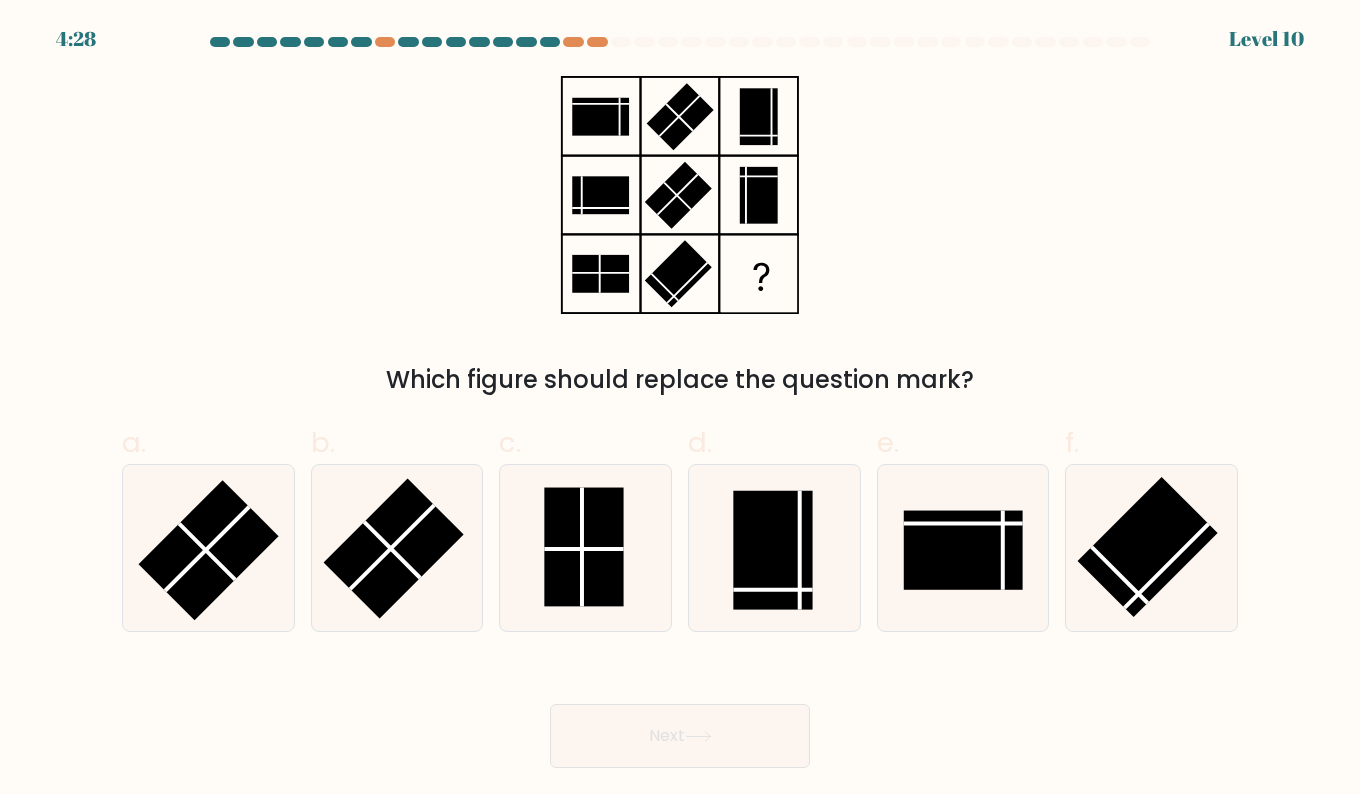 click at bounding box center (585, 546) 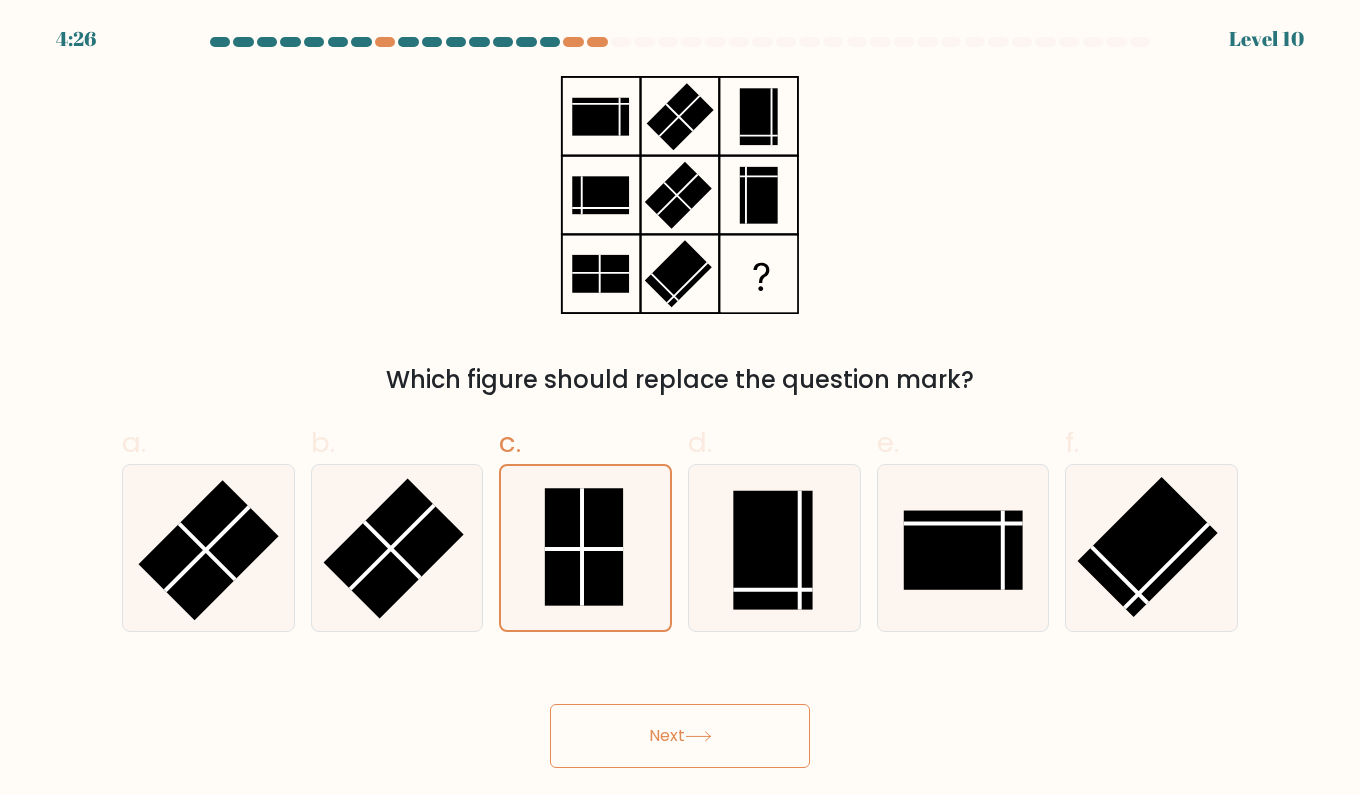 click on "Next" at bounding box center [680, 736] 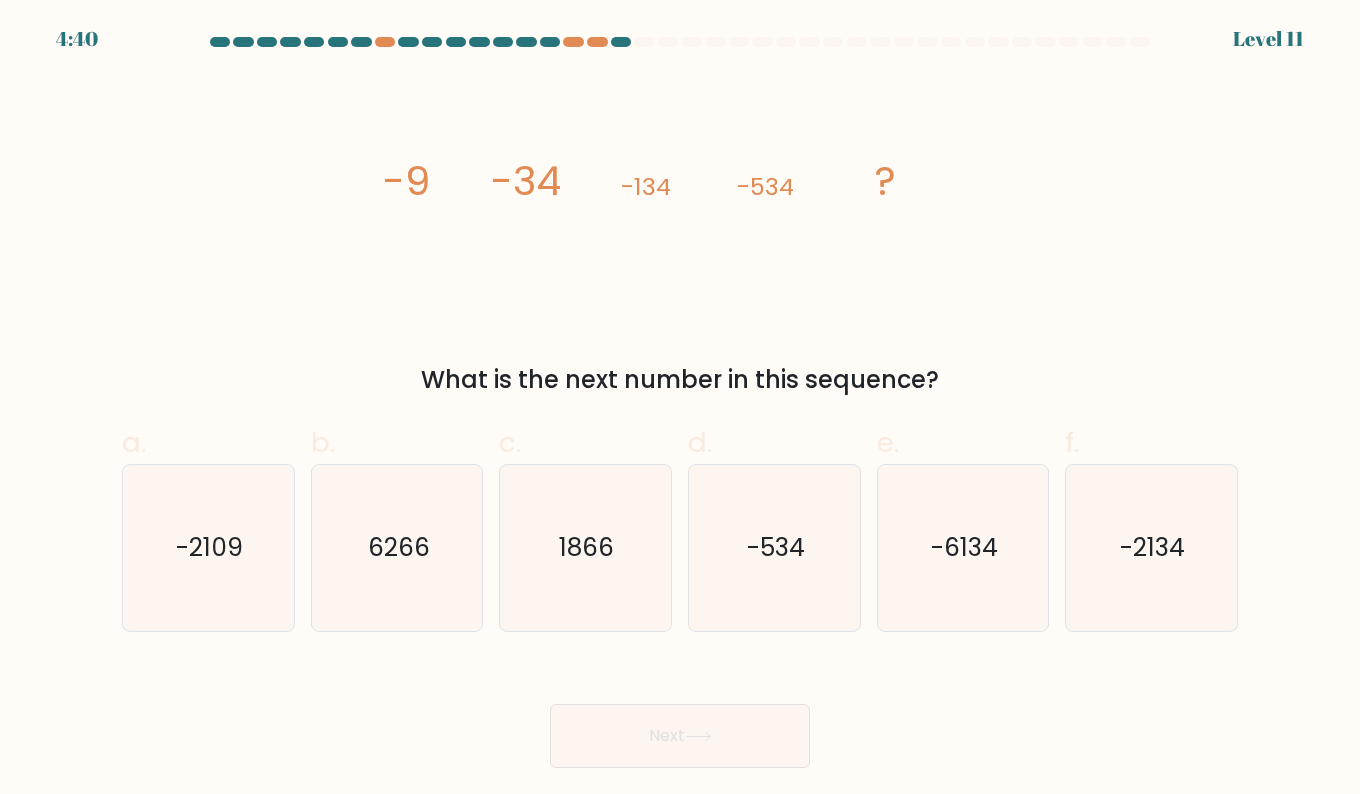 click on "-2134" at bounding box center (1151, 548) 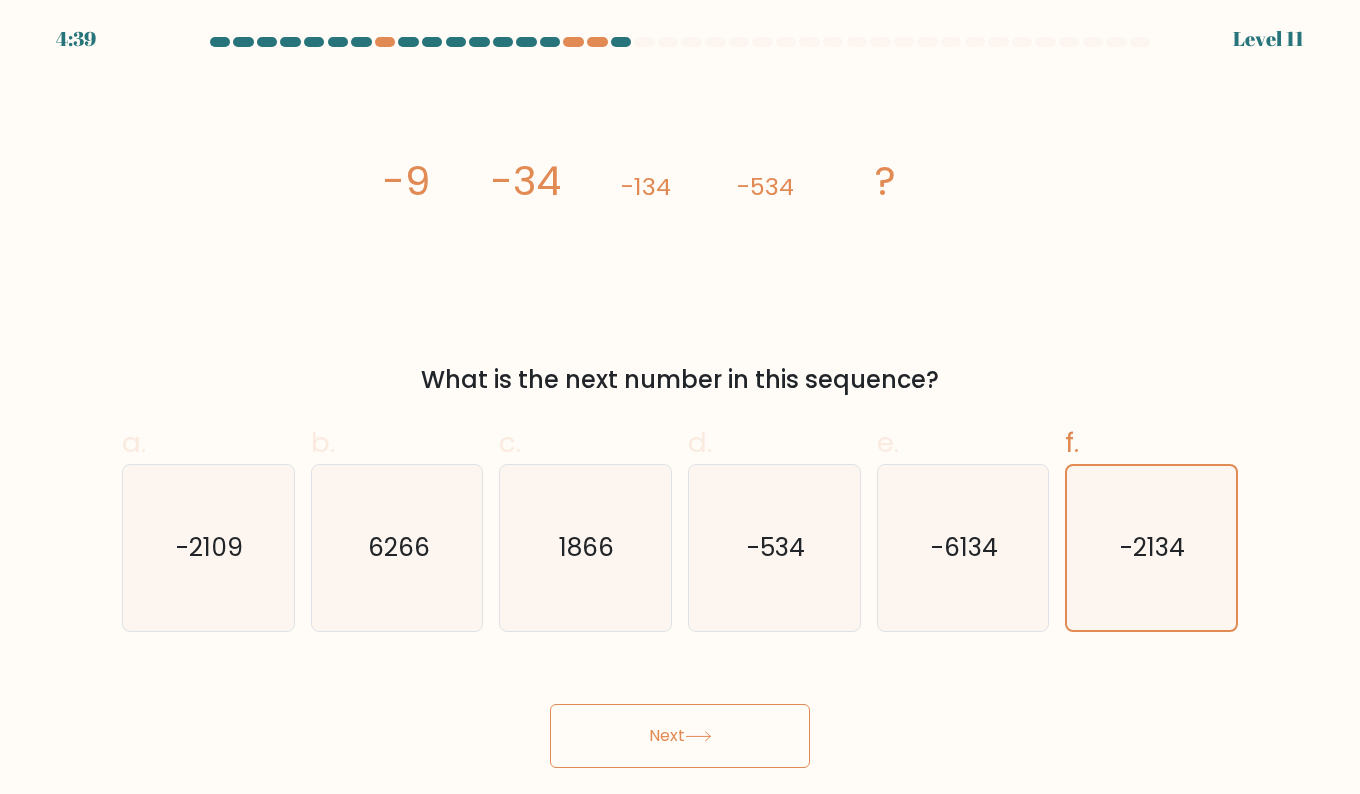 click on "Next" at bounding box center [680, 736] 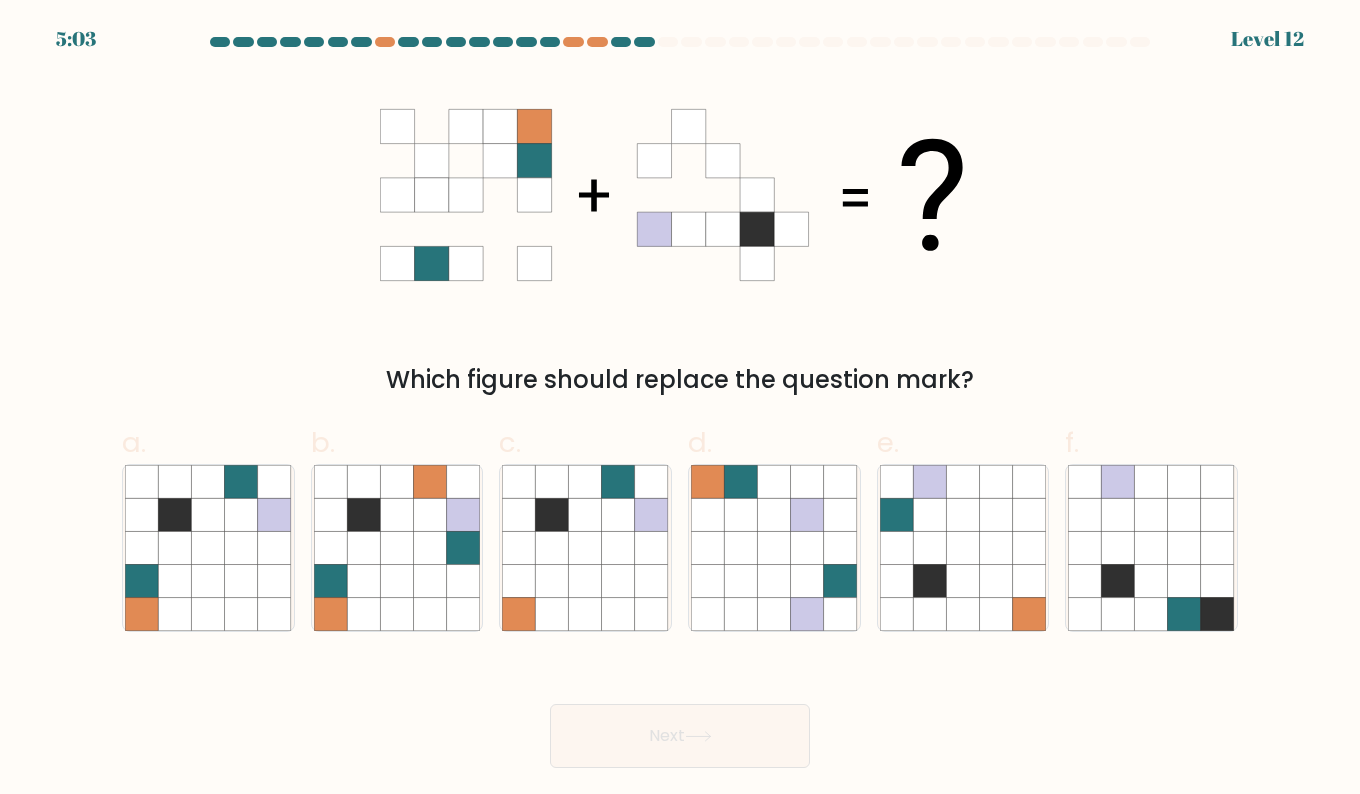 click at bounding box center [241, 580] 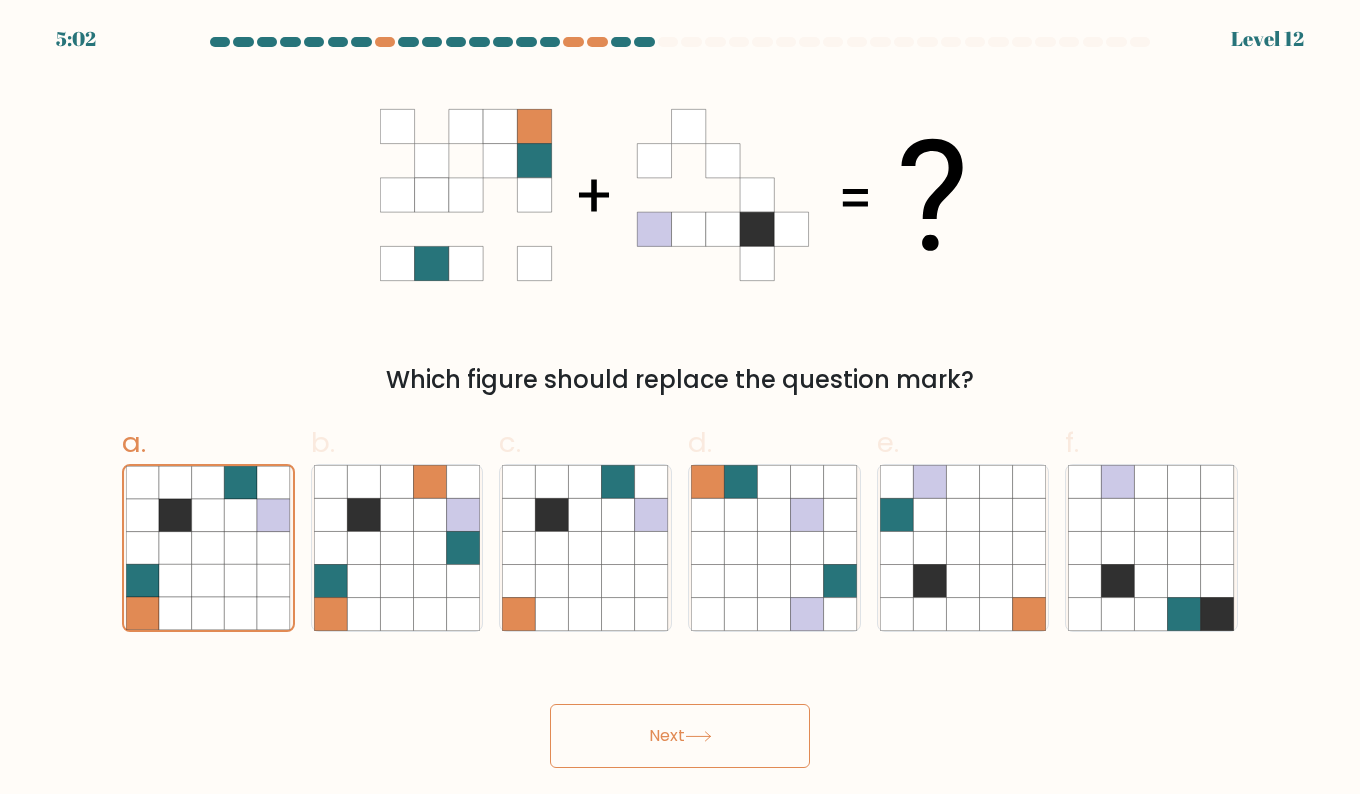 click on "Next" at bounding box center (680, 736) 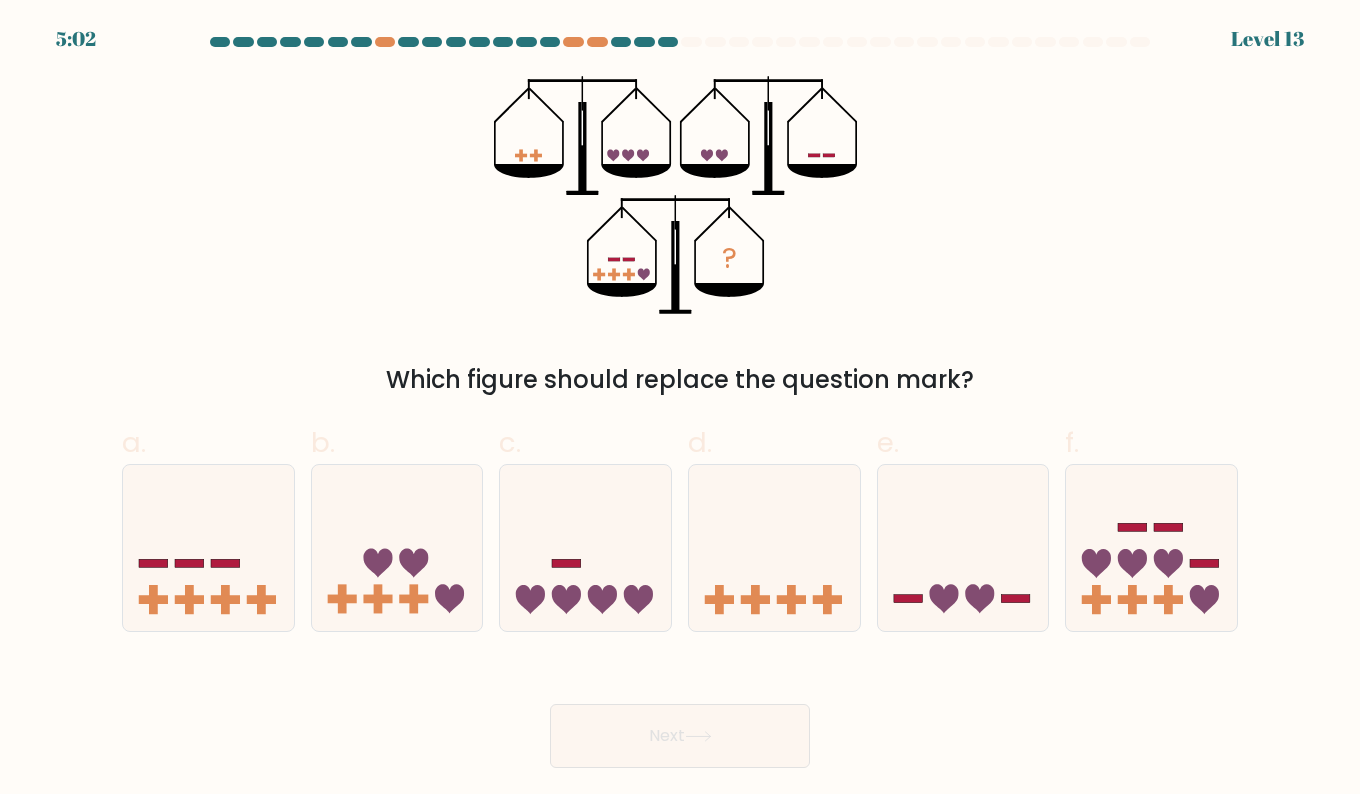 click at bounding box center (397, 547) 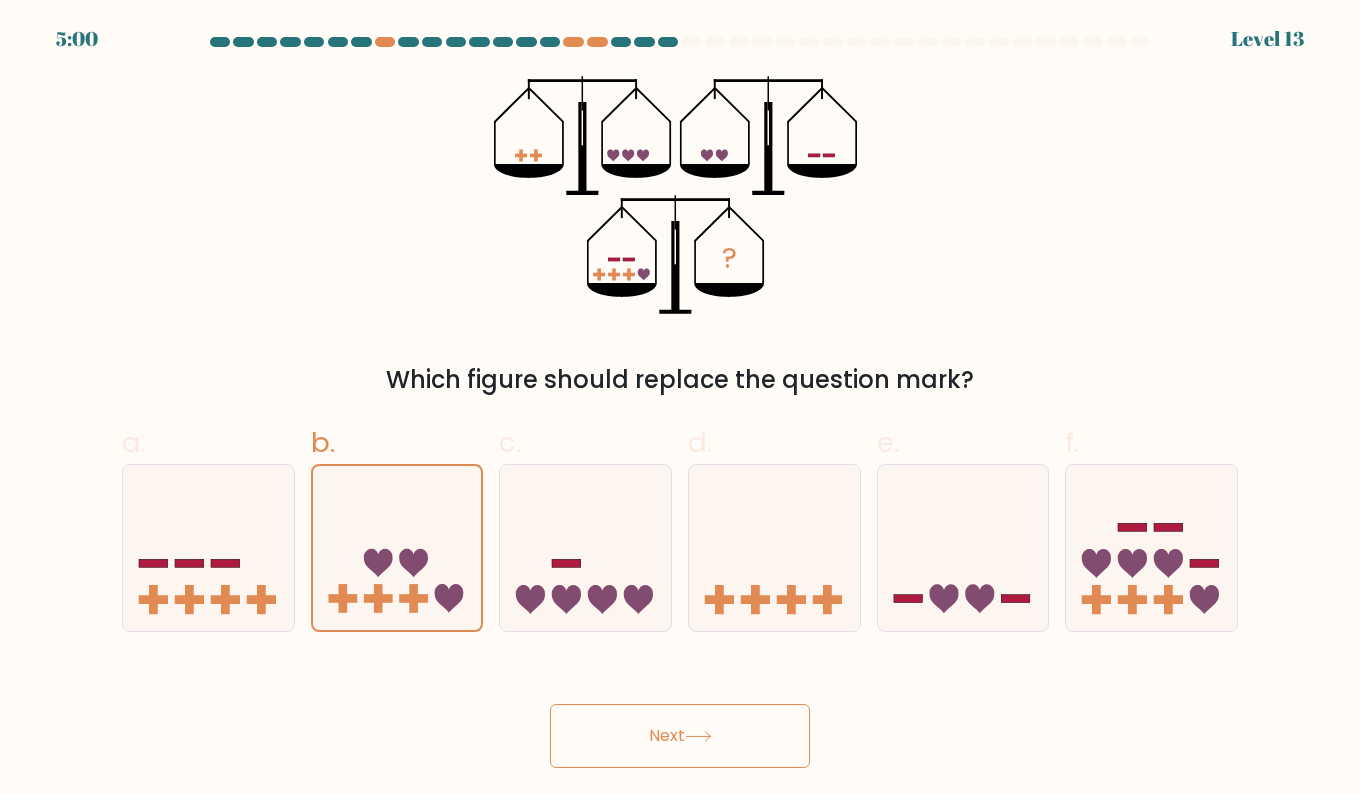 click on "Next" at bounding box center [680, 736] 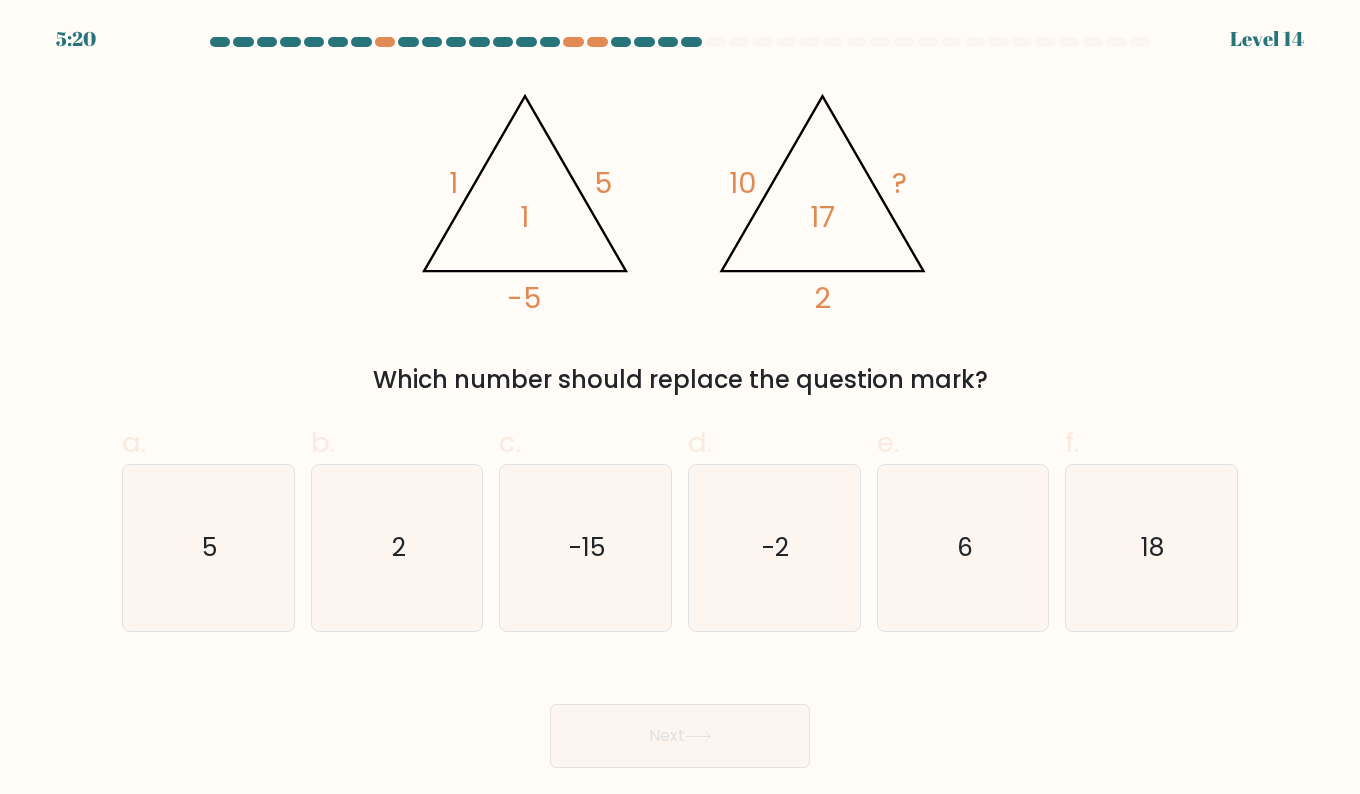 click on "[NUMBER]" at bounding box center (208, 548) 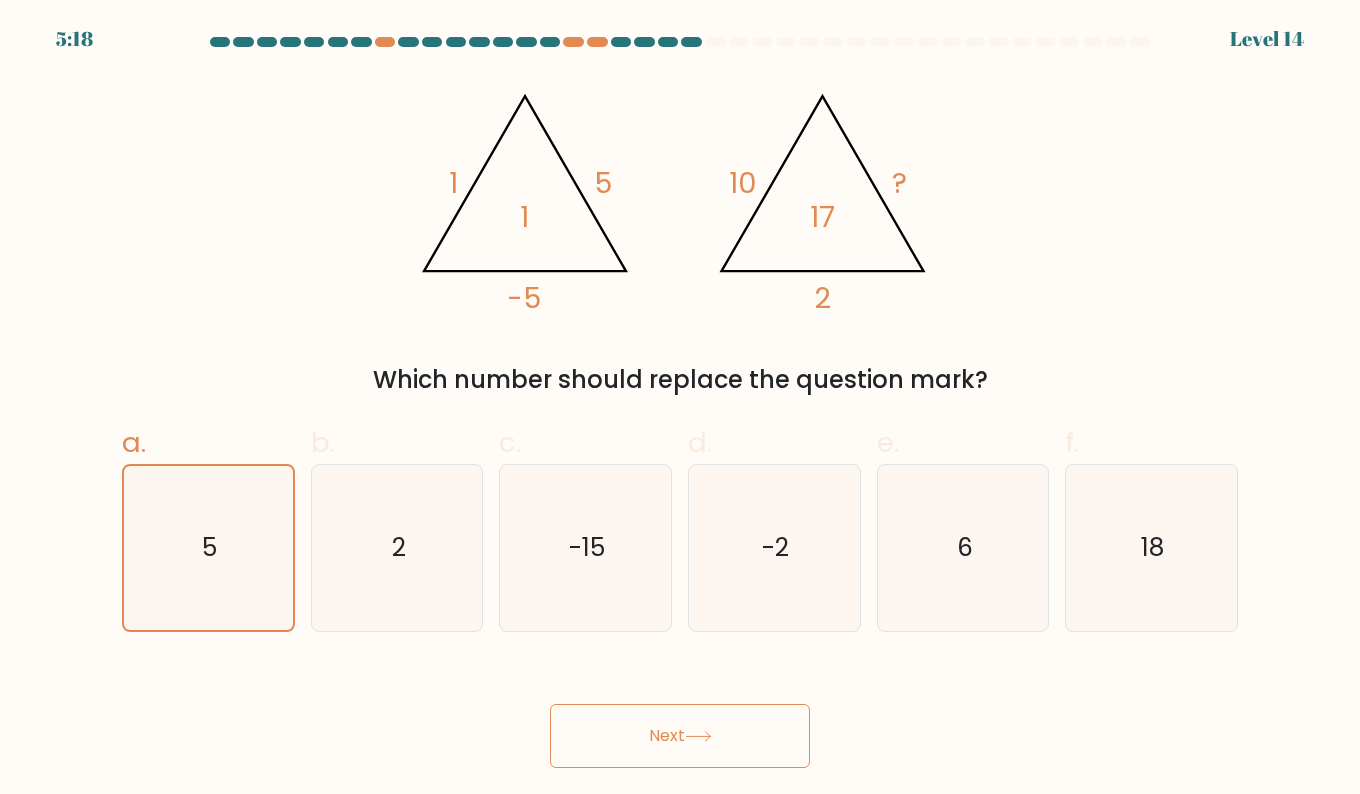 click on "Next" at bounding box center [680, 736] 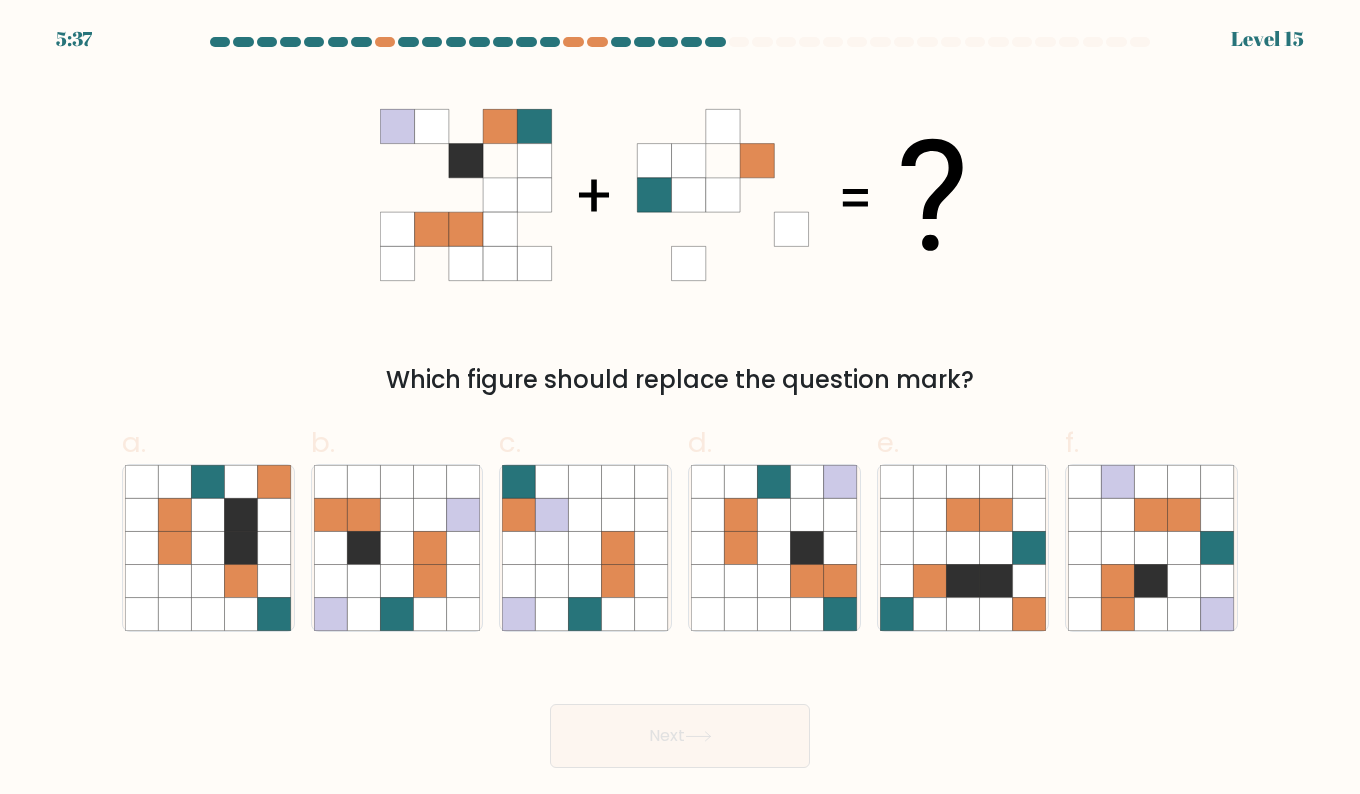 click at bounding box center (741, 614) 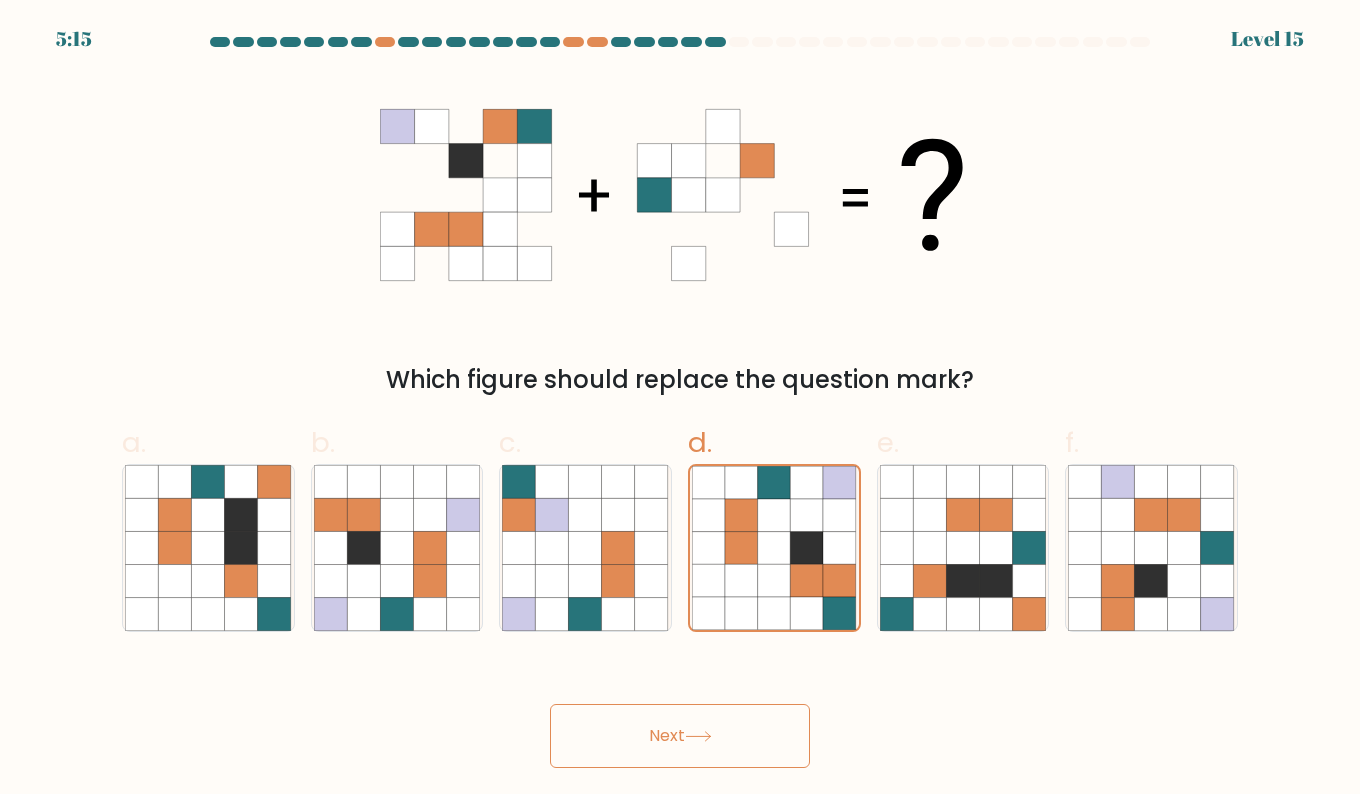 click on "Next" at bounding box center (680, 736) 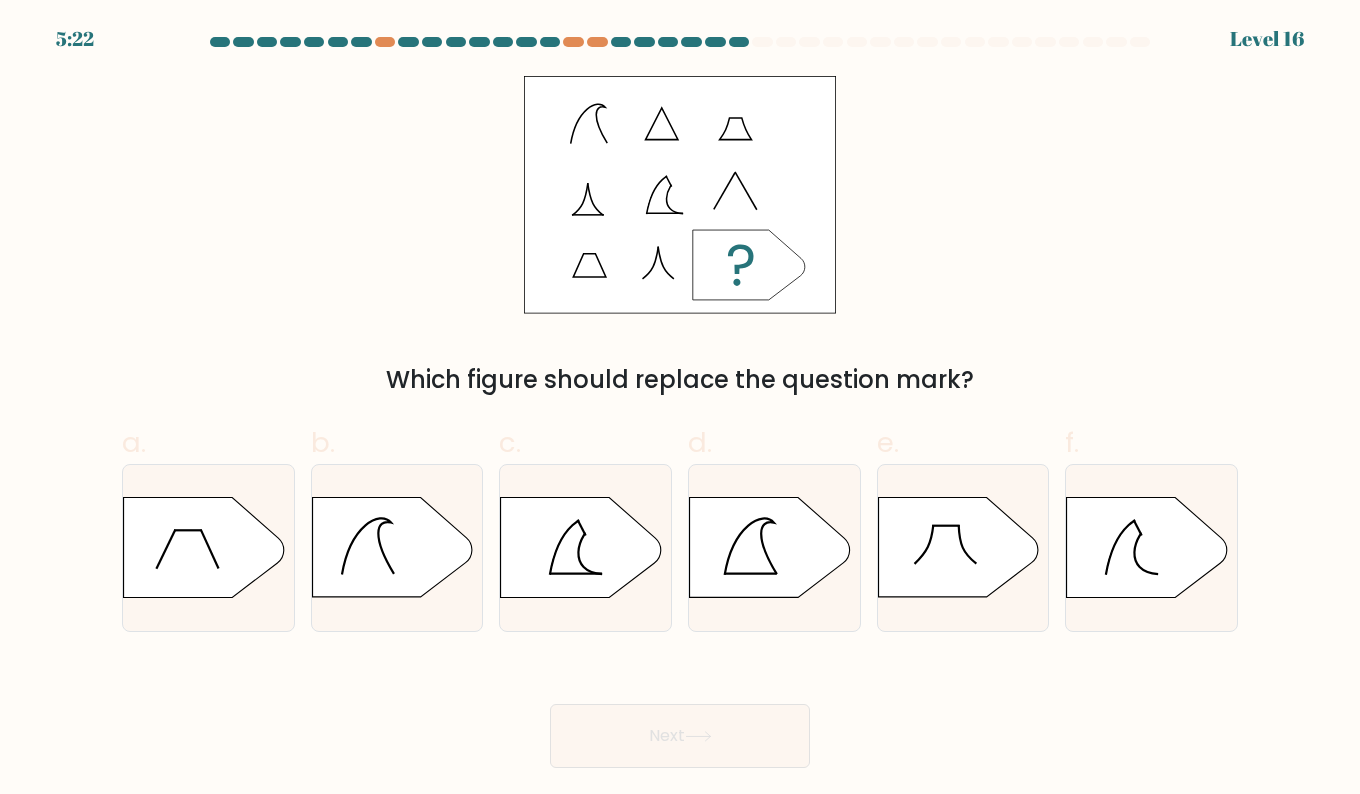 click at bounding box center [770, 547] 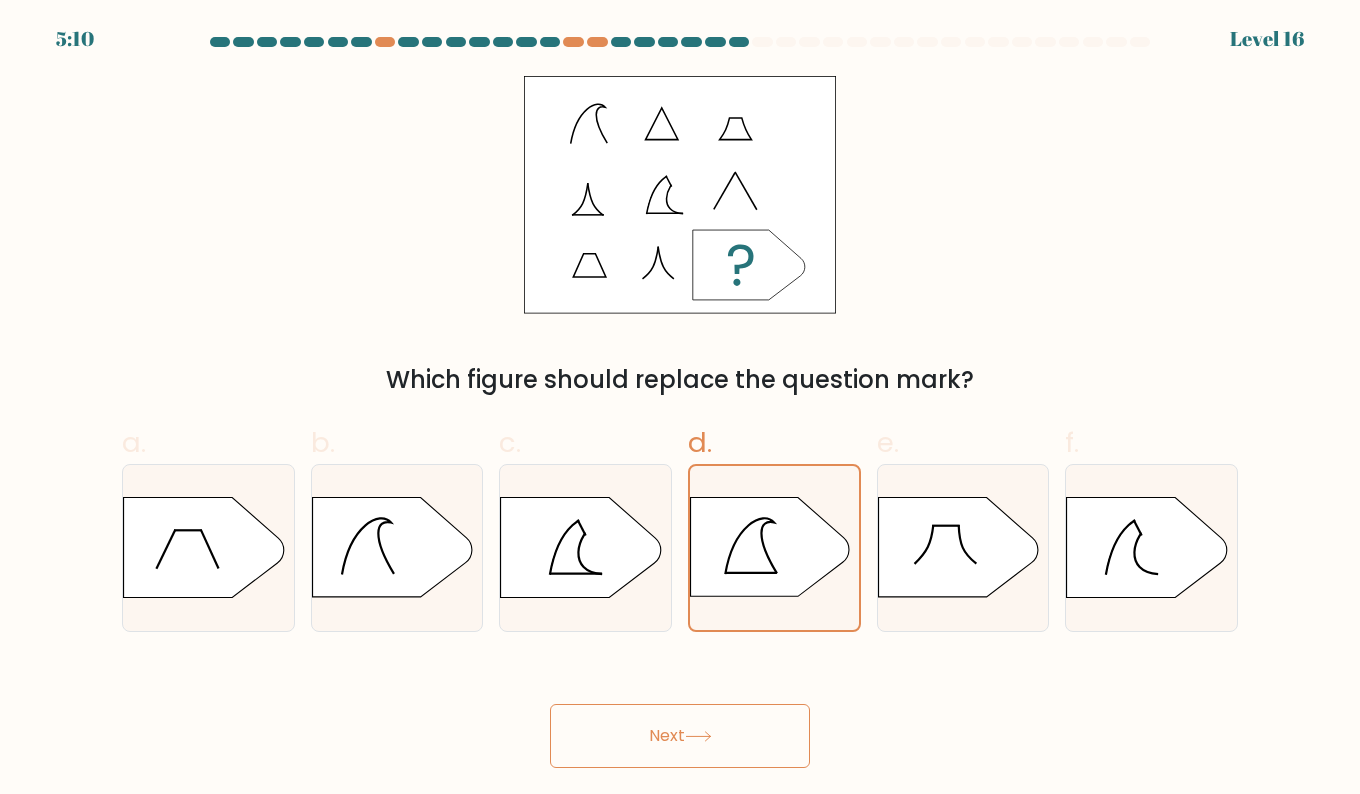 click on "Next" at bounding box center [680, 736] 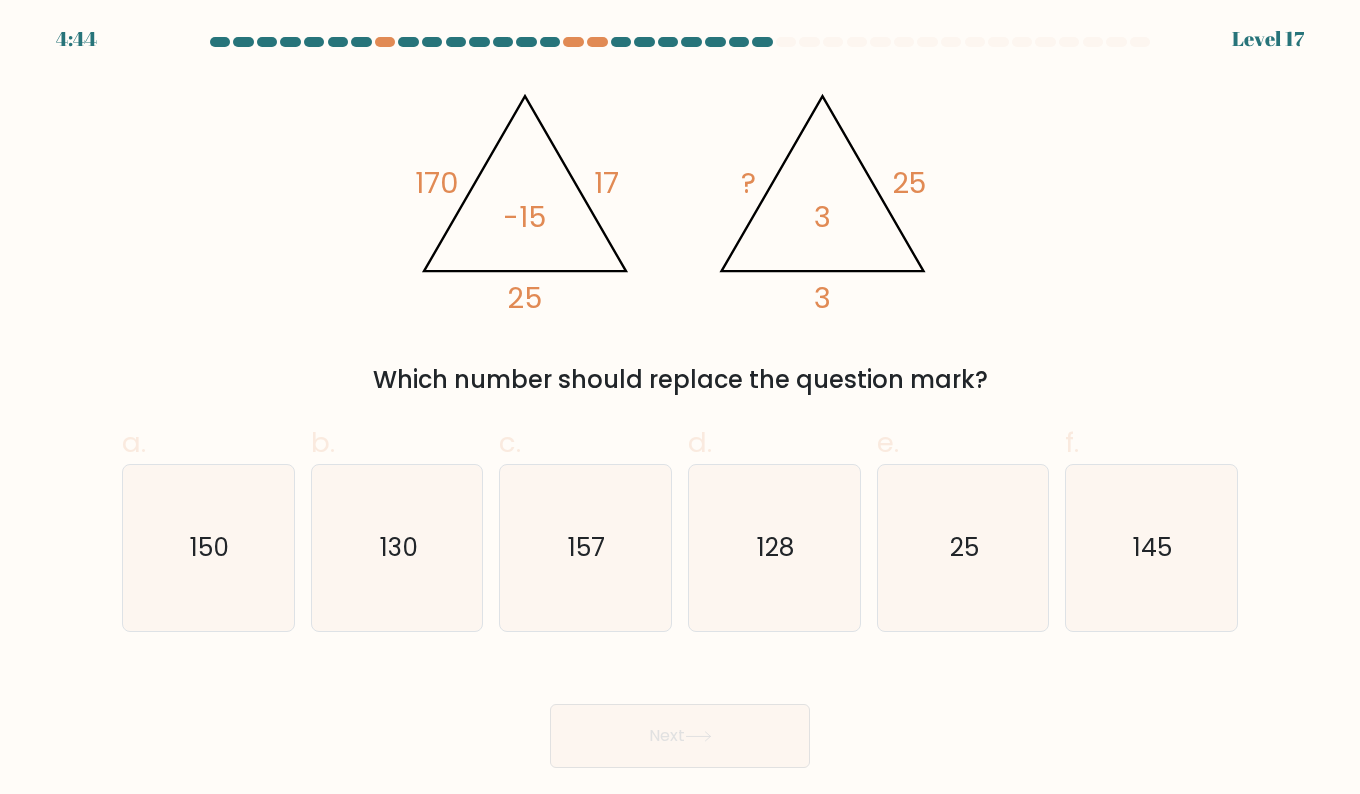 click on "150" at bounding box center (208, 548) 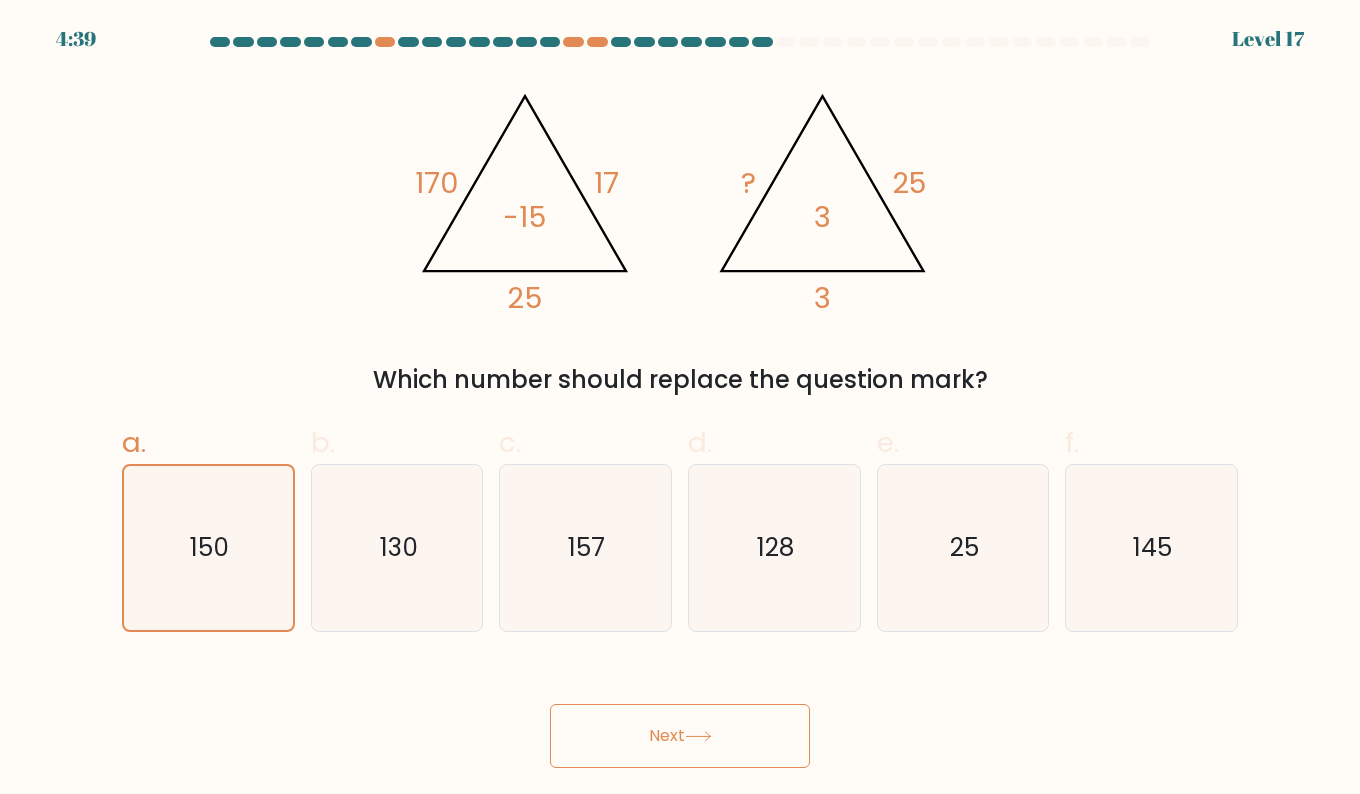 click on "Next" at bounding box center [680, 736] 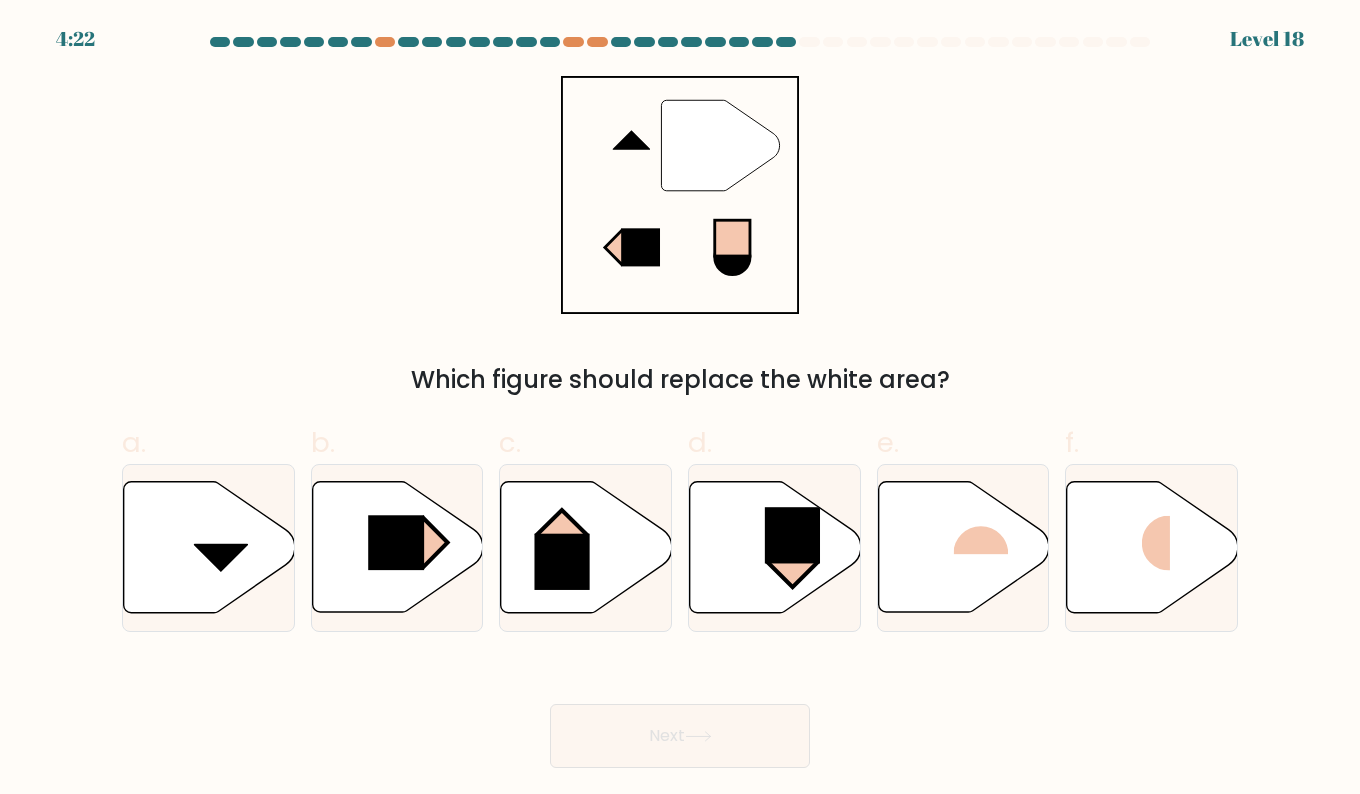 click at bounding box center [963, 547] 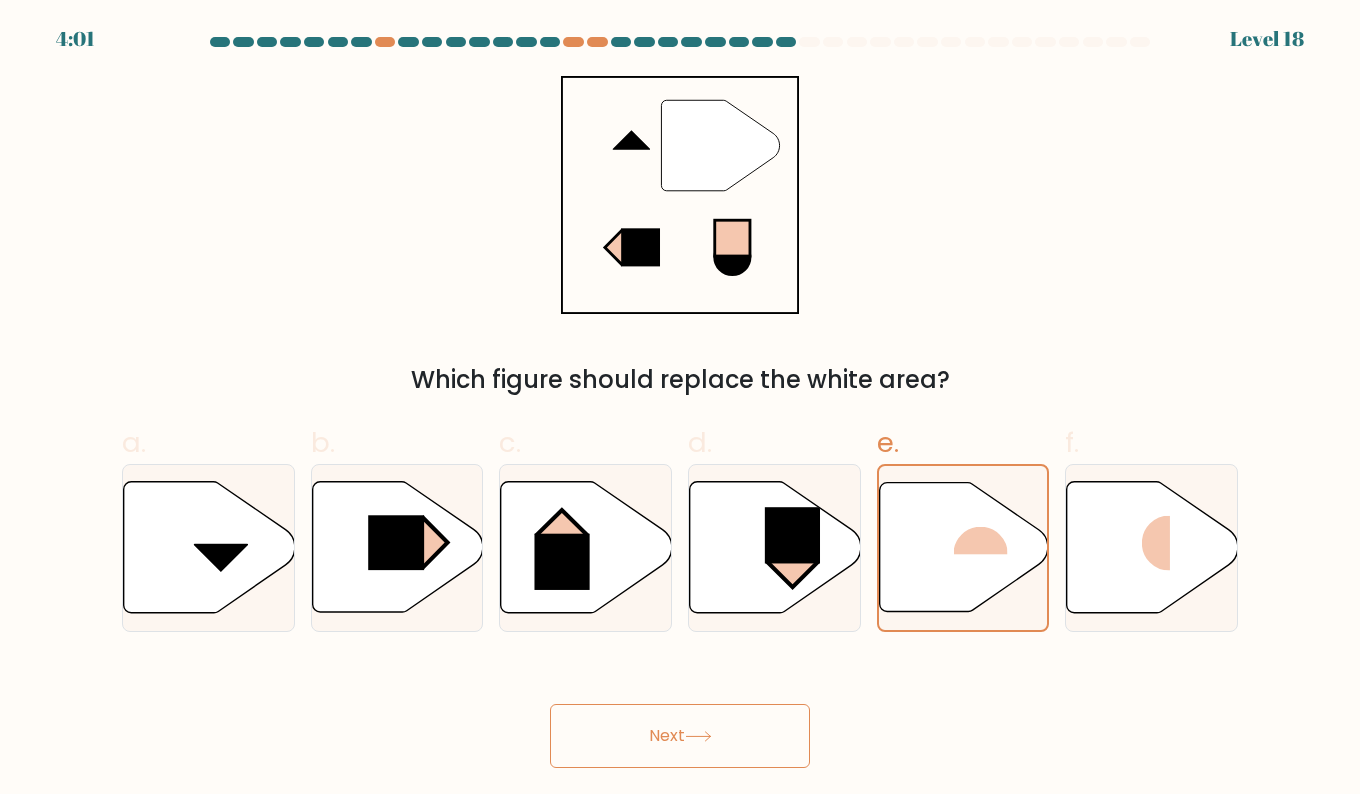 click on "Next" at bounding box center [680, 736] 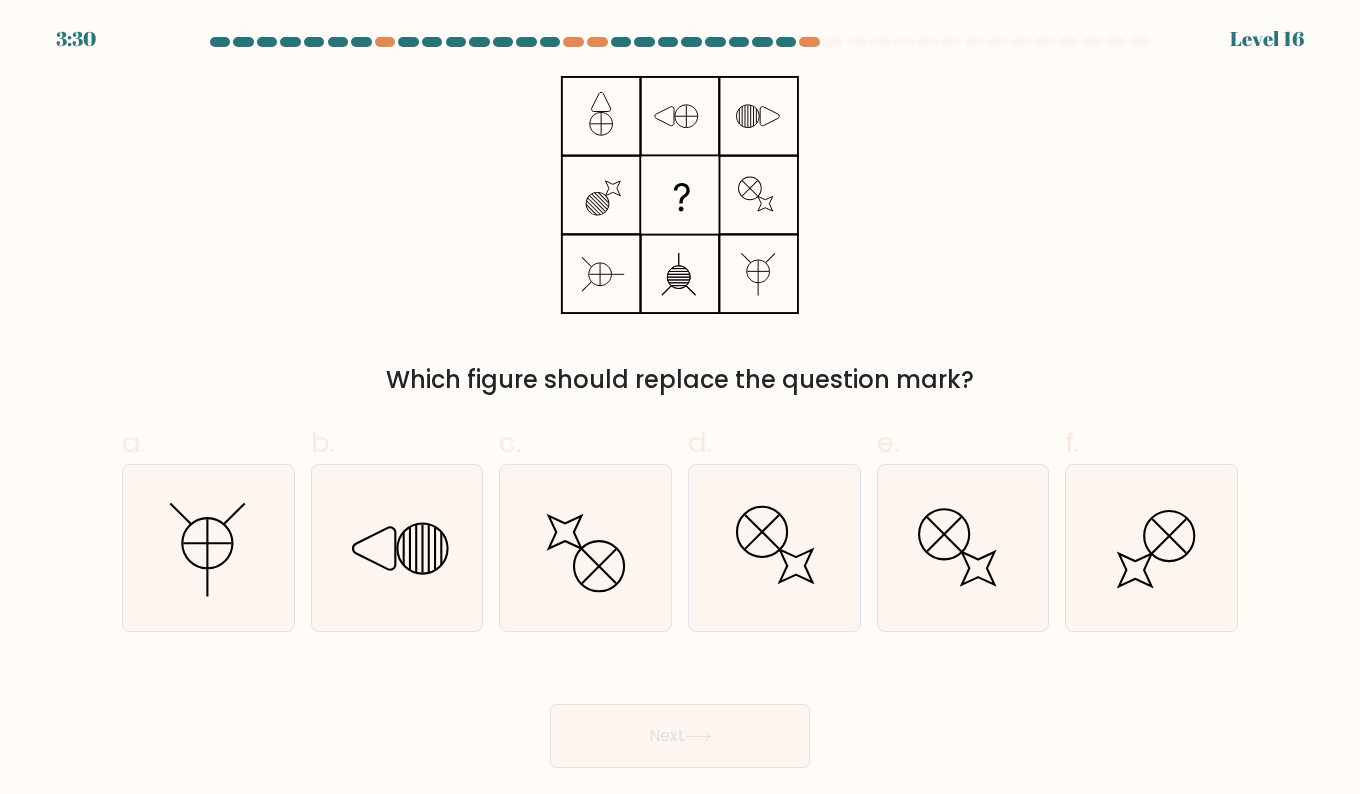 click at bounding box center [585, 548] 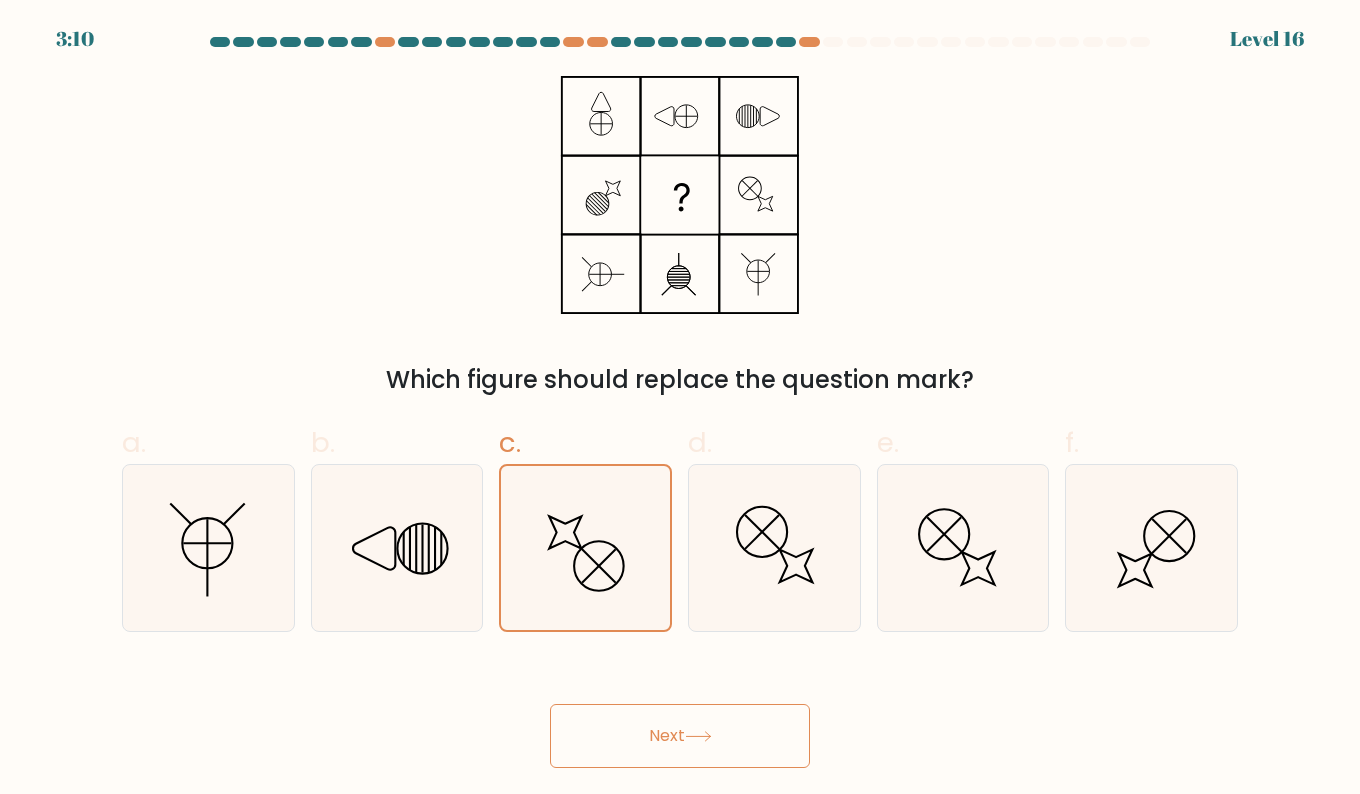 click at bounding box center [698, 736] 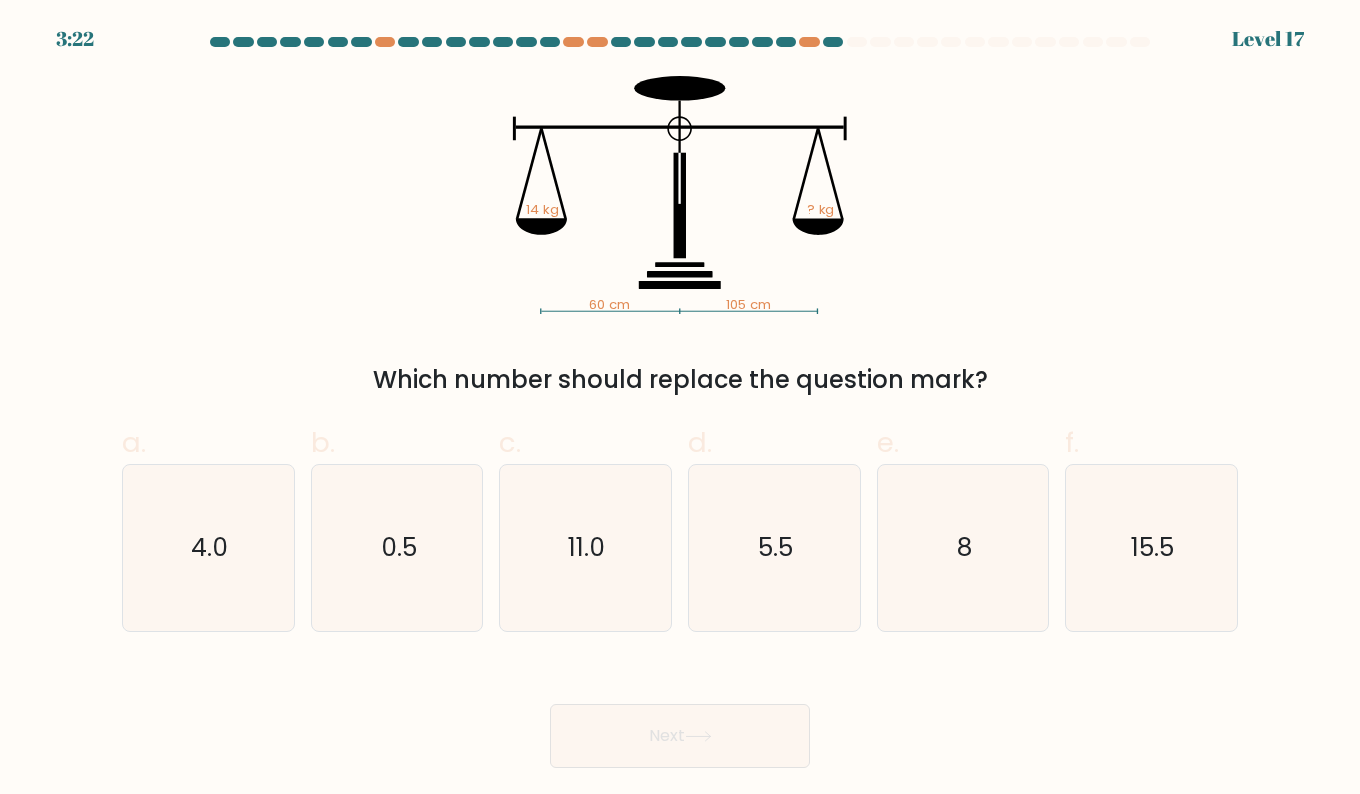 click on "5" at bounding box center (963, 548) 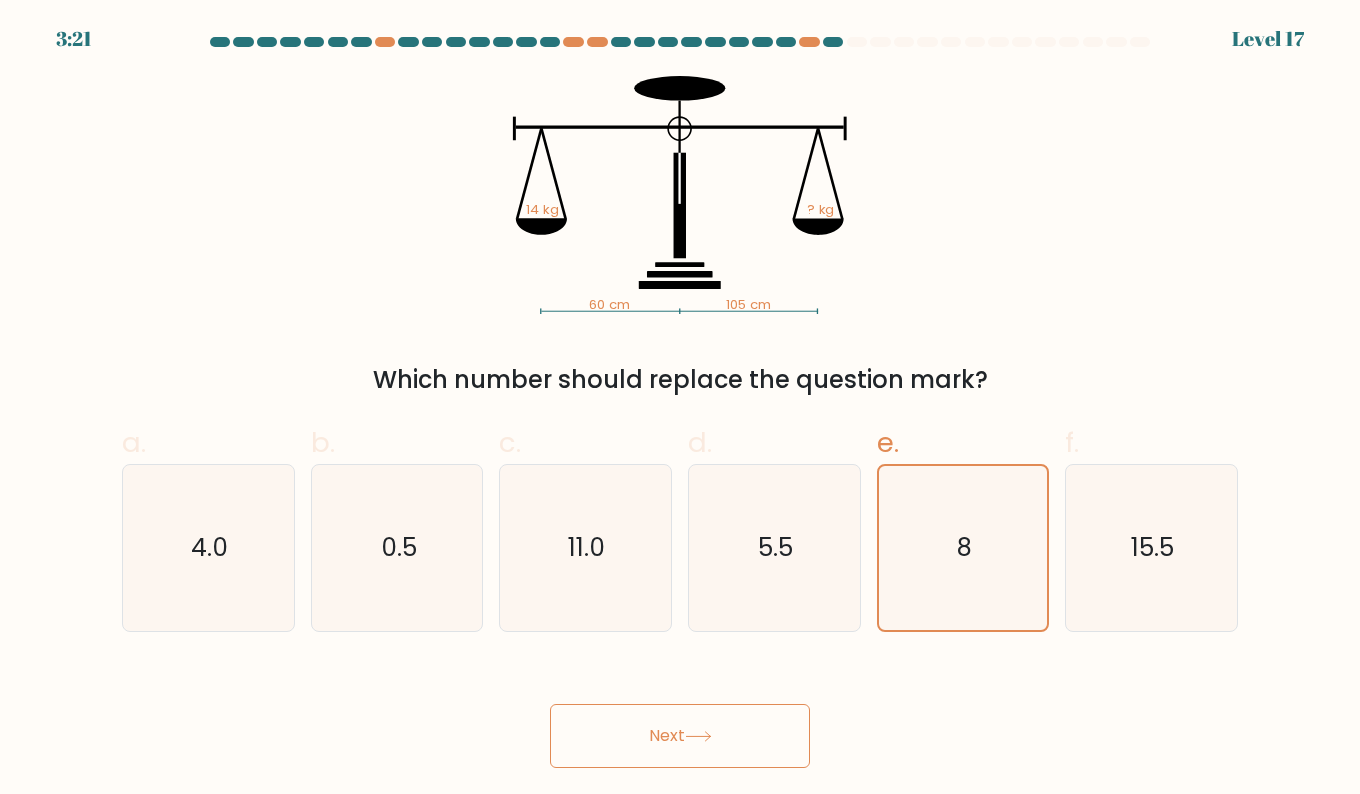 click on "Next" at bounding box center [680, 736] 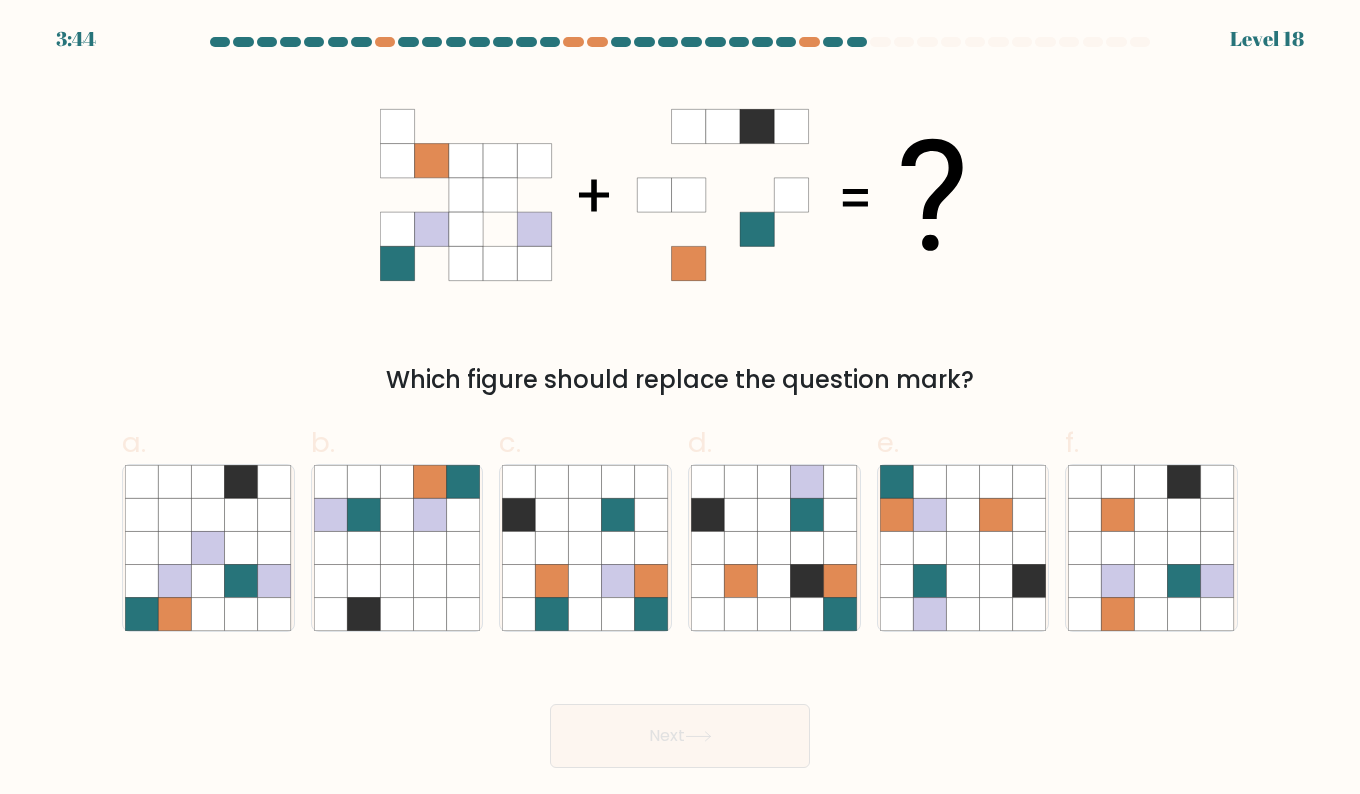 click at bounding box center [929, 580] 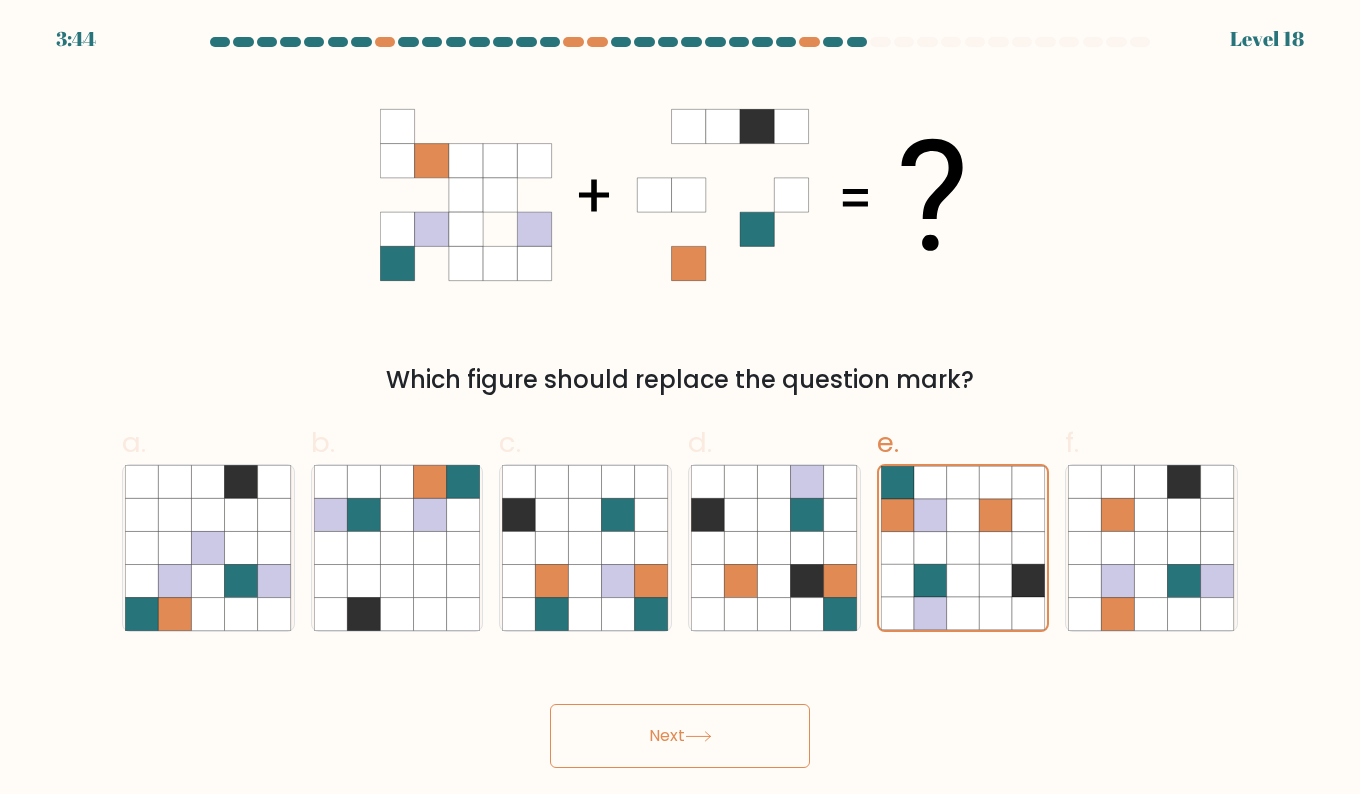 click on "Next" at bounding box center [680, 736] 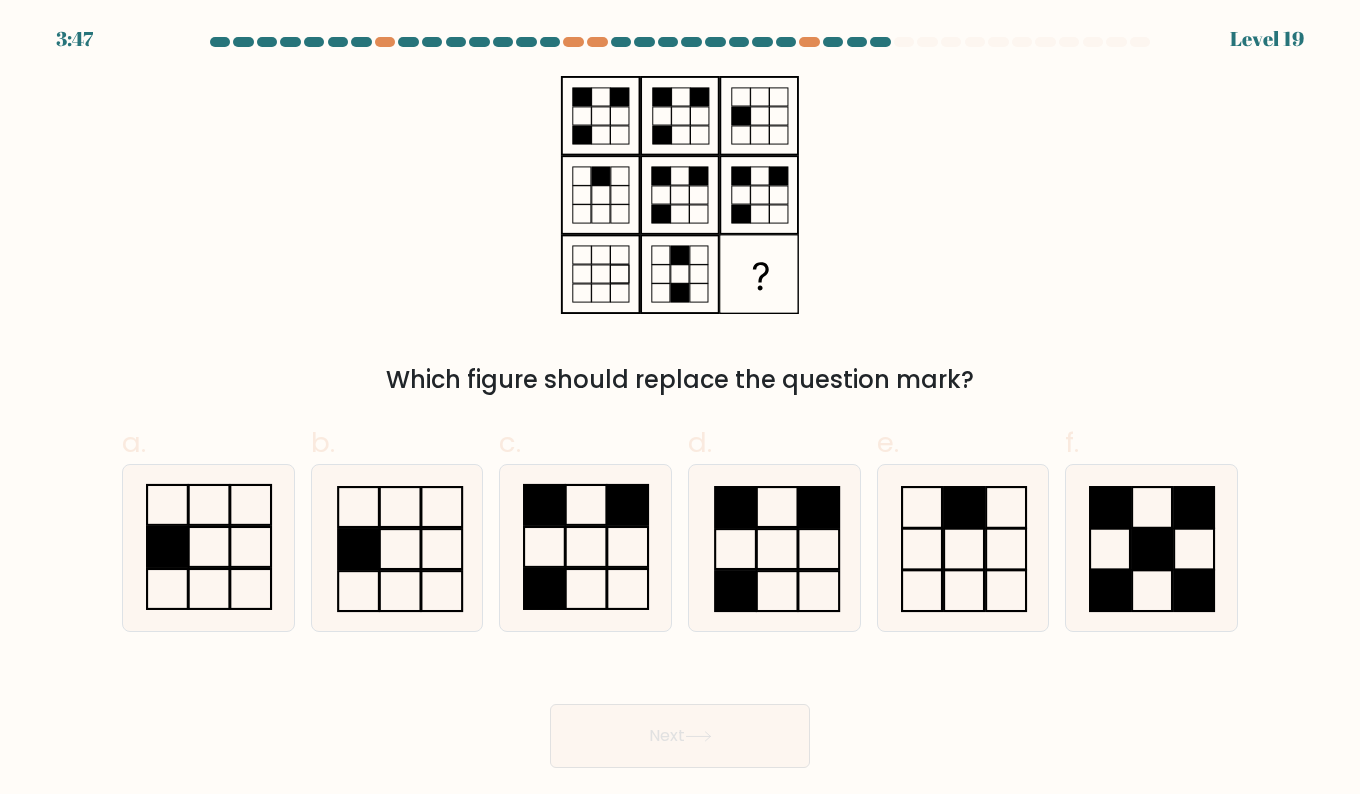 click at bounding box center (963, 548) 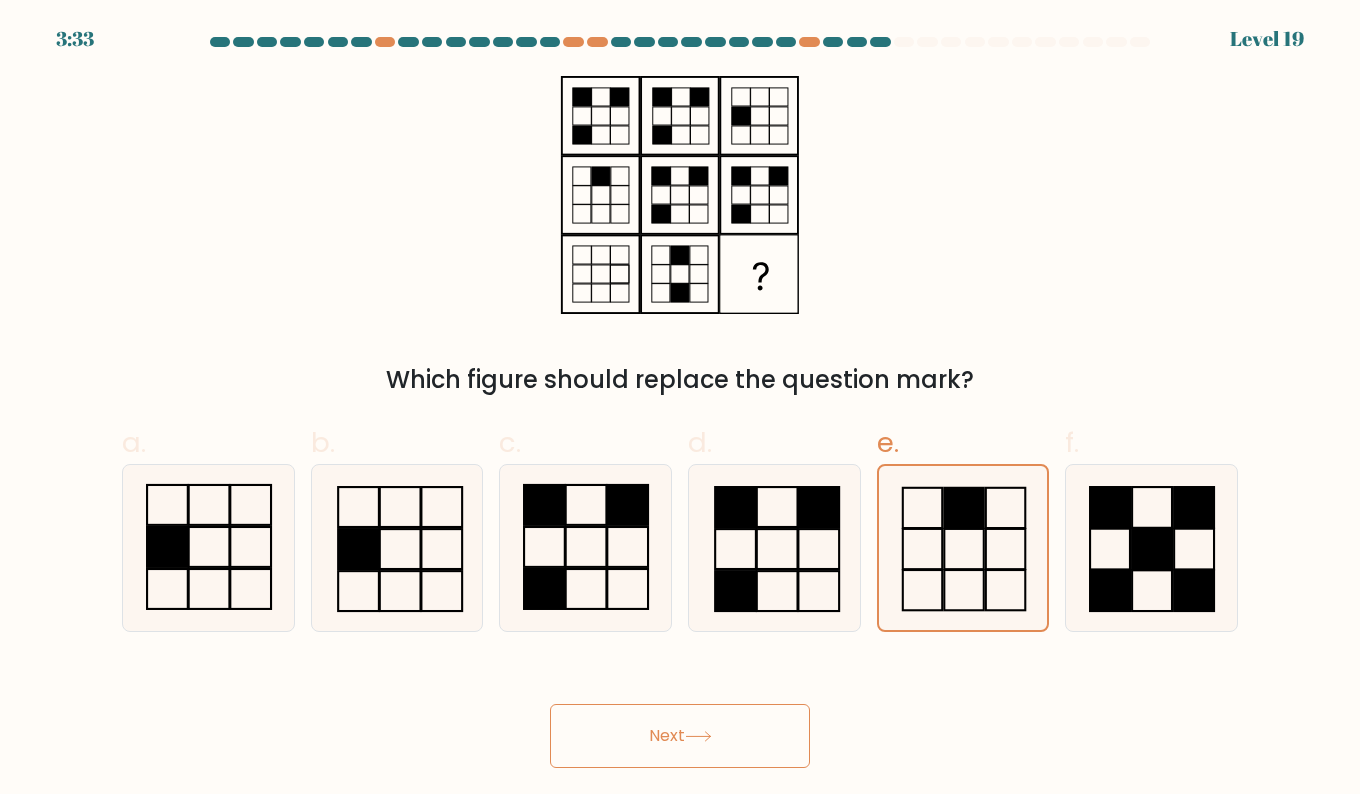 click at bounding box center [1153, 548] 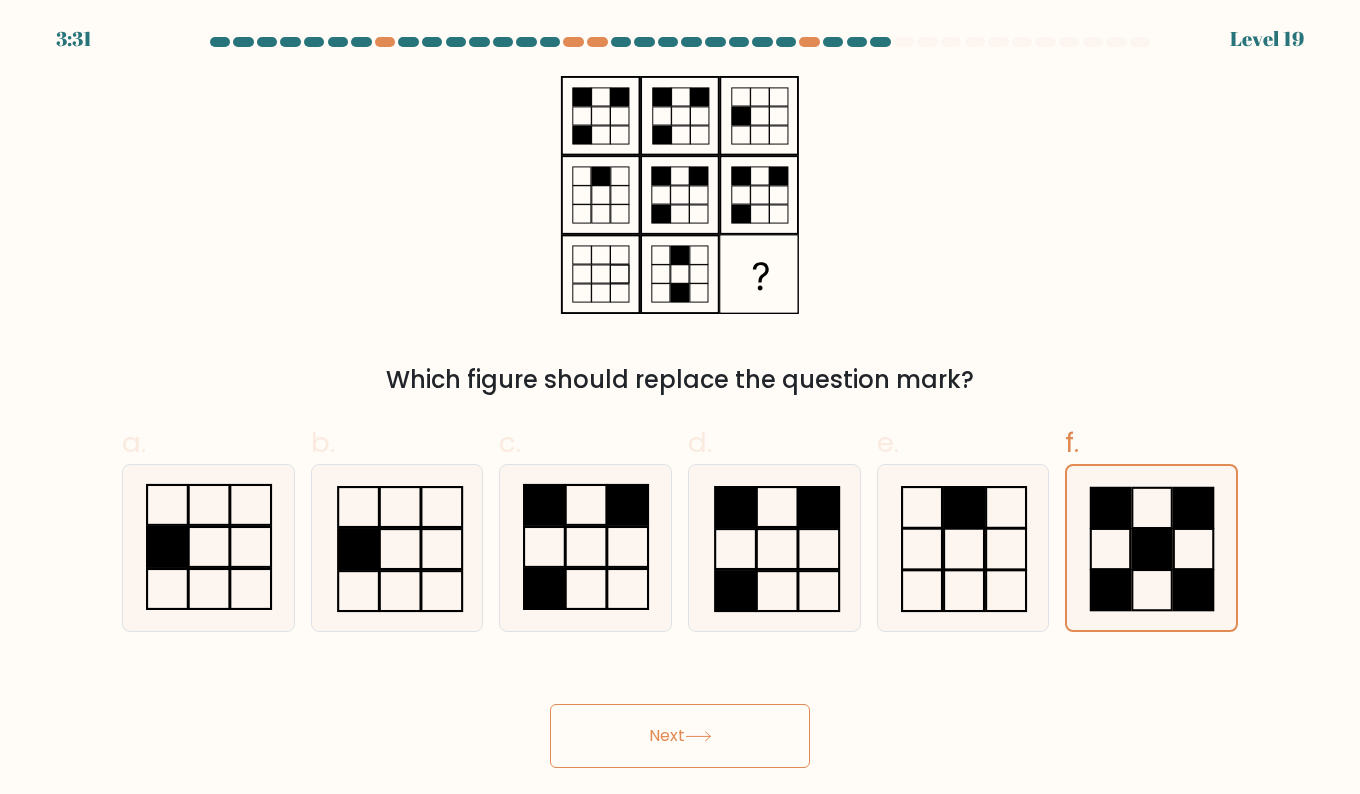 click on "Next" at bounding box center (680, 736) 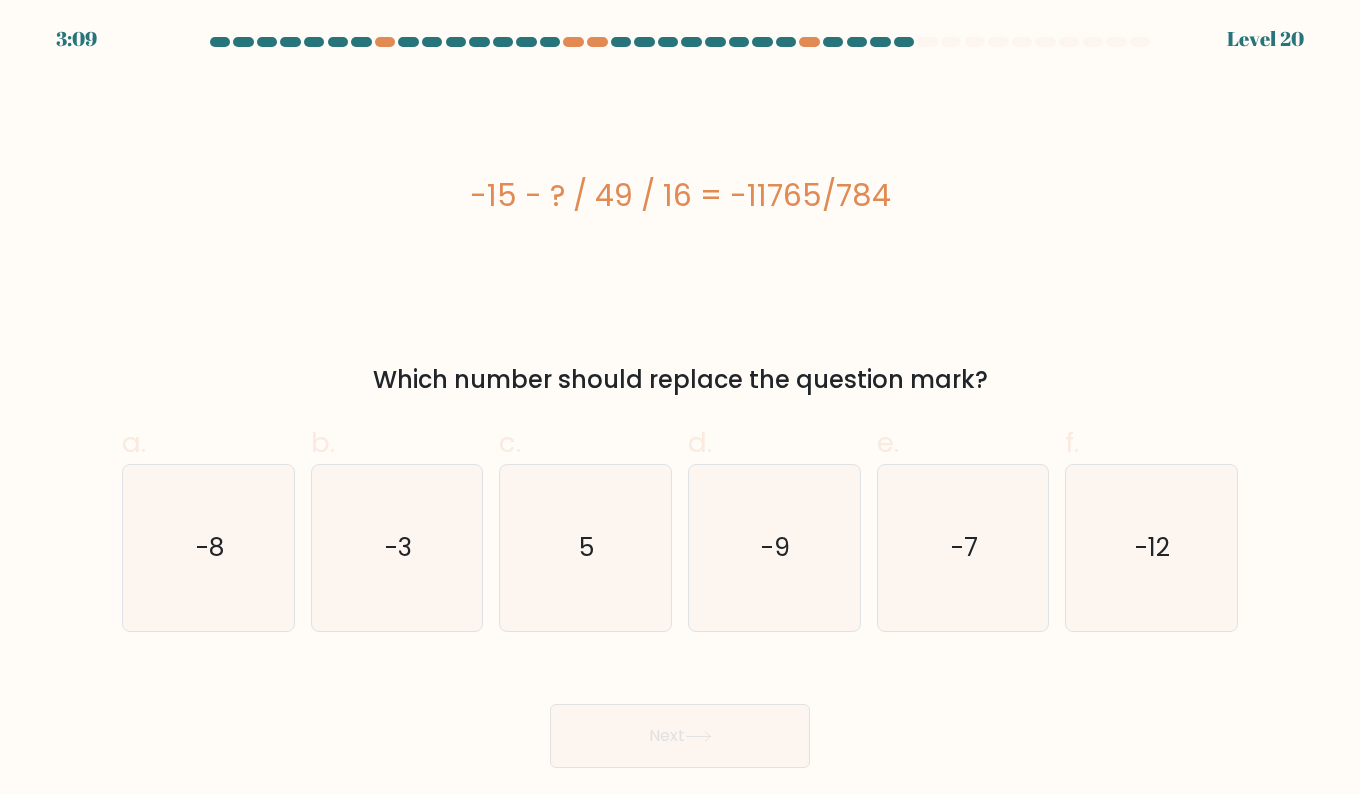 click on "-9" at bounding box center (775, 547) 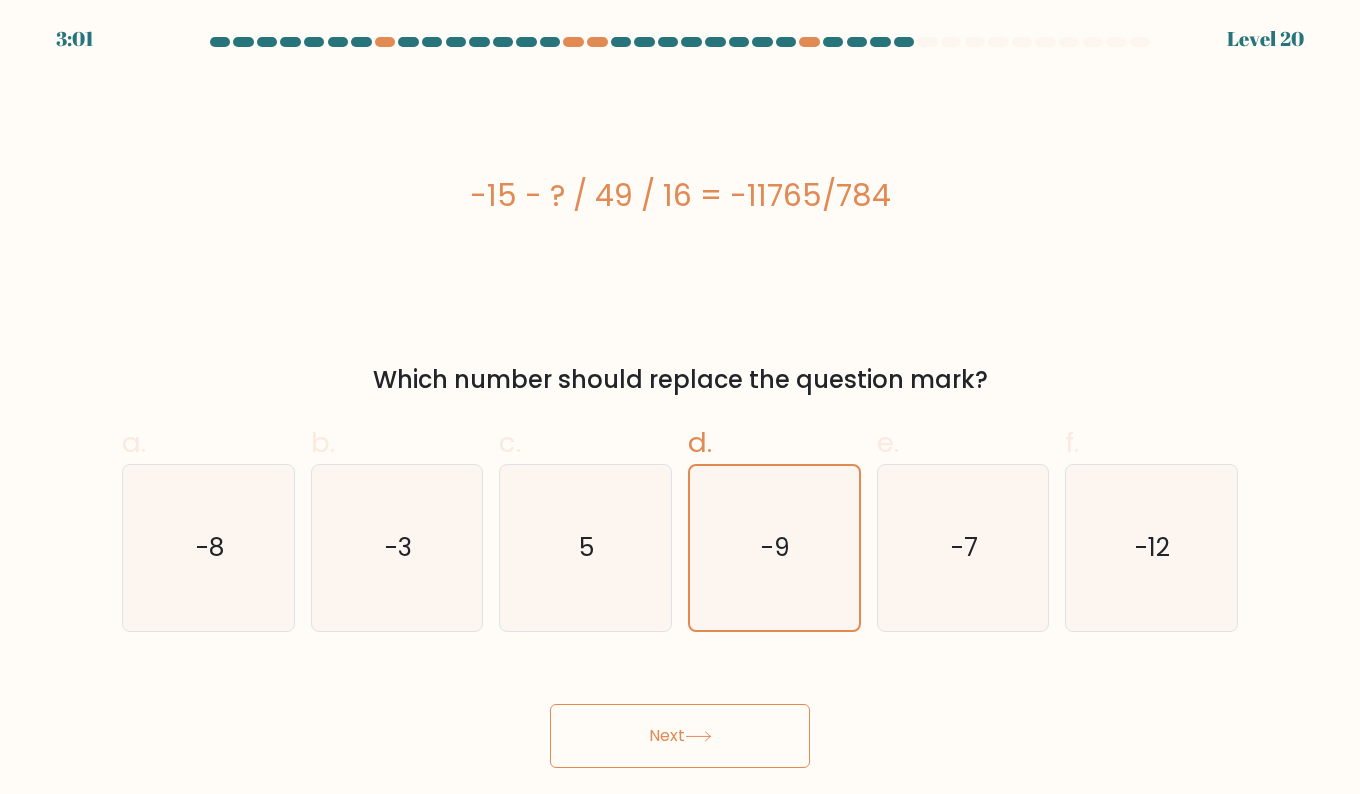 click on "[NUMBER]" at bounding box center (585, 548) 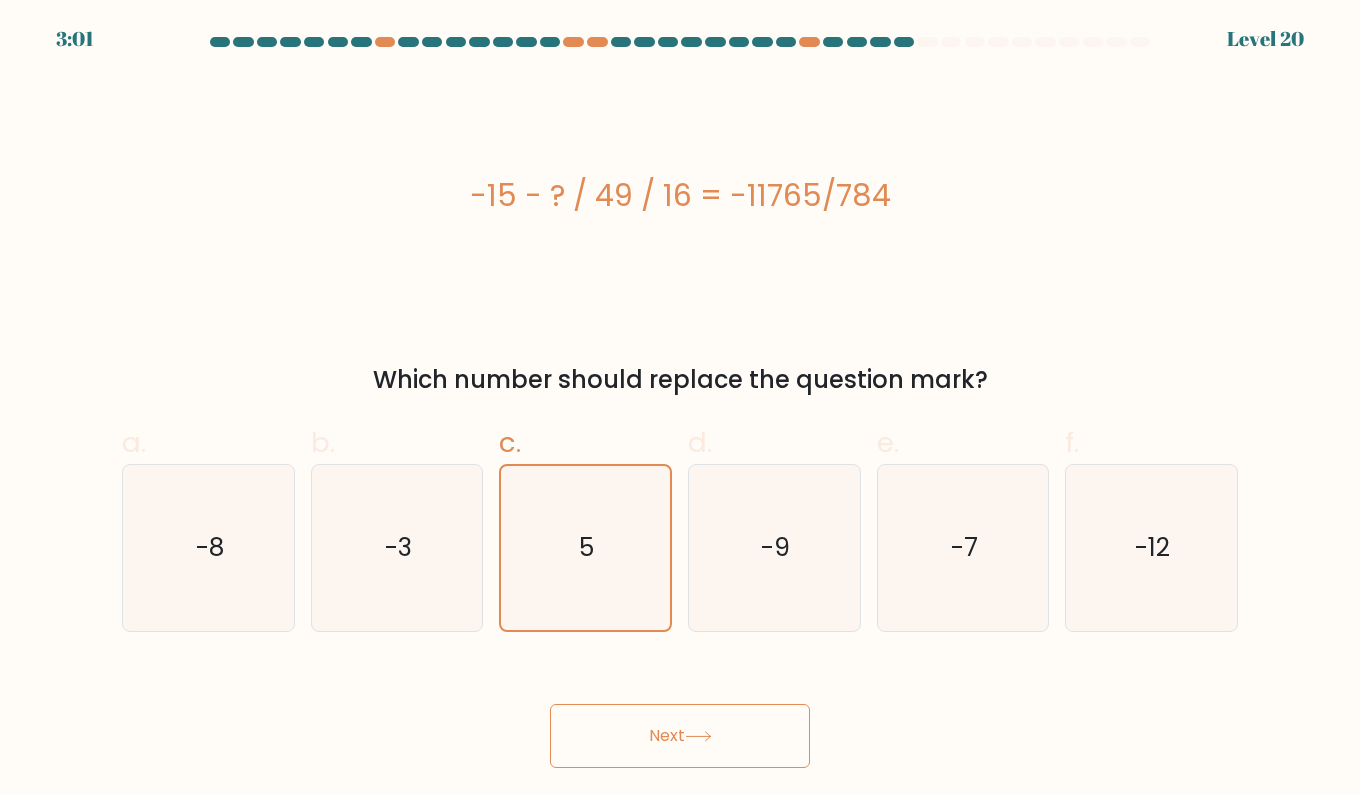 click on "Next" at bounding box center [680, 736] 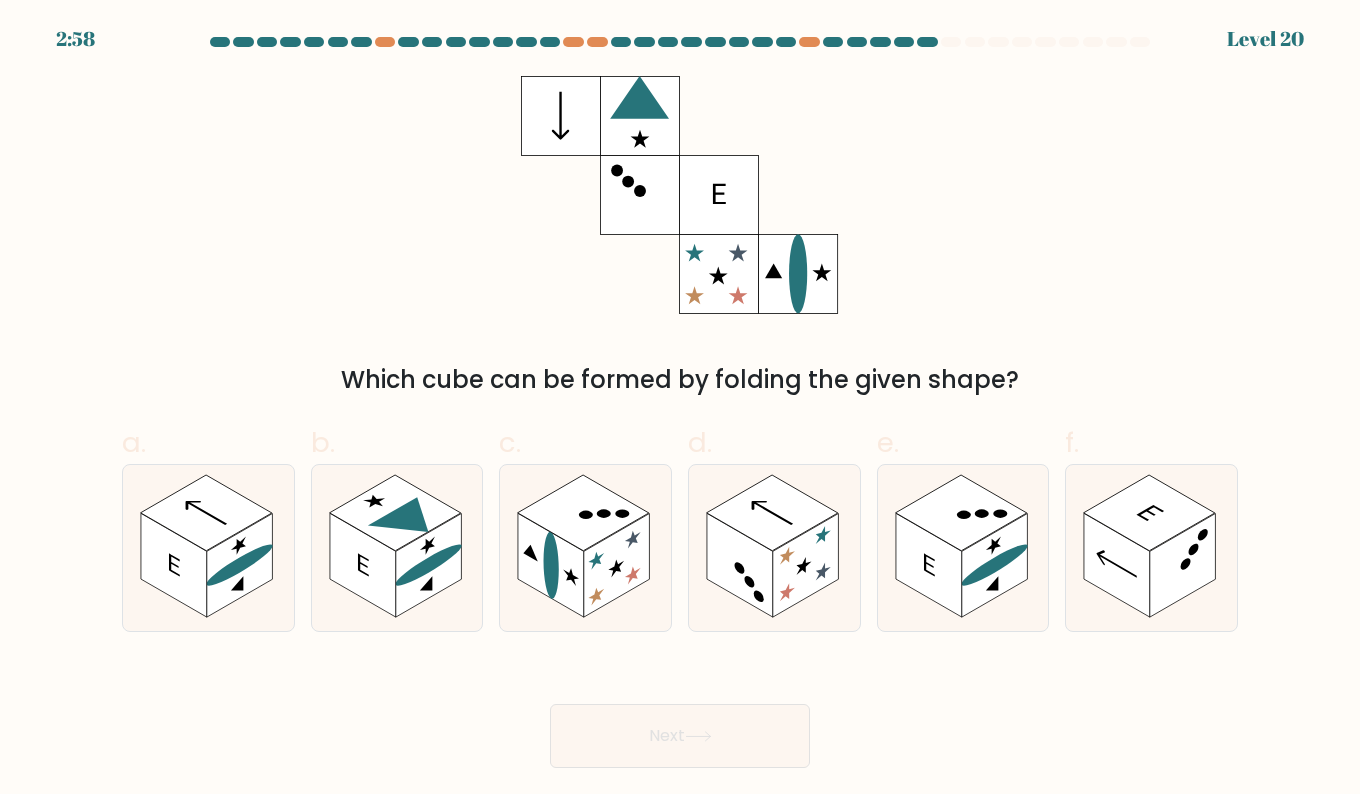 click at bounding box center (740, 565) 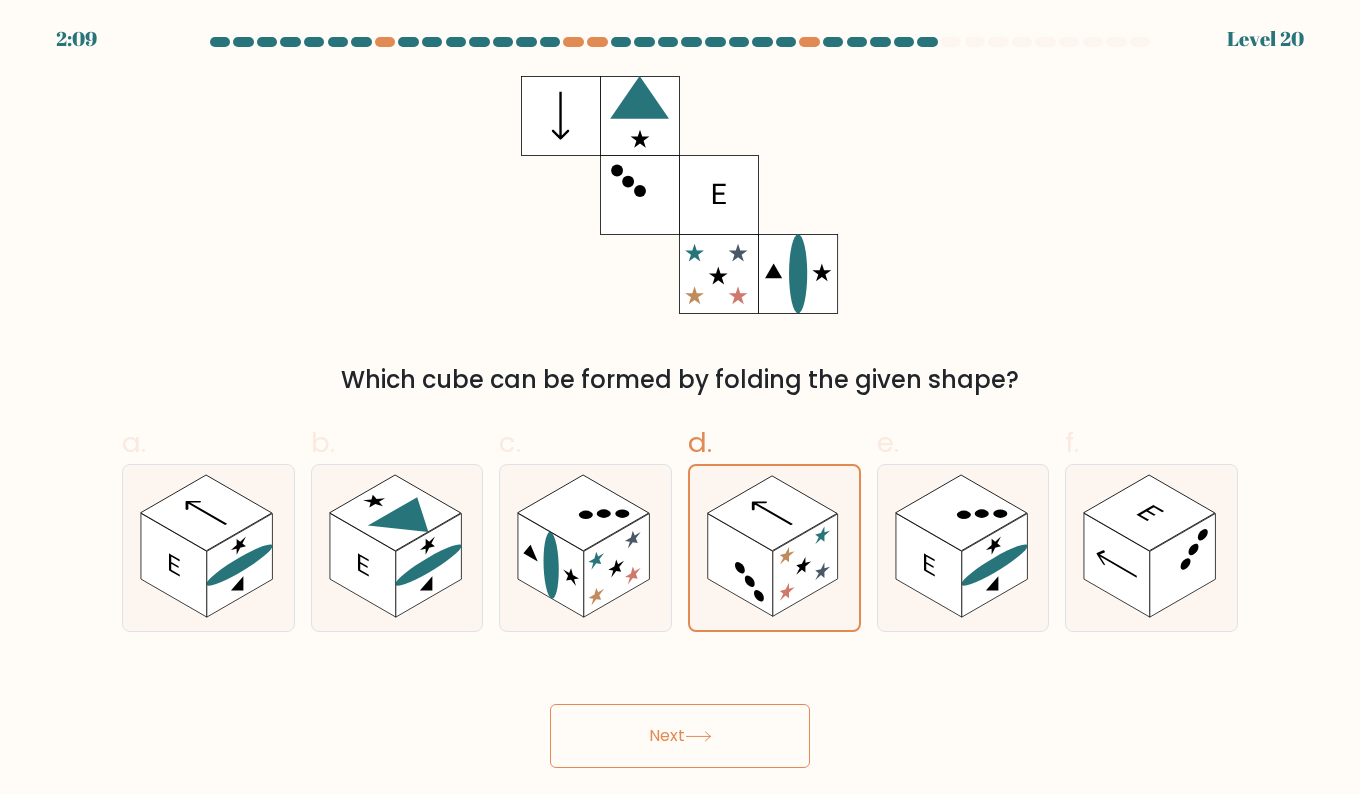 click on "Next" at bounding box center [680, 736] 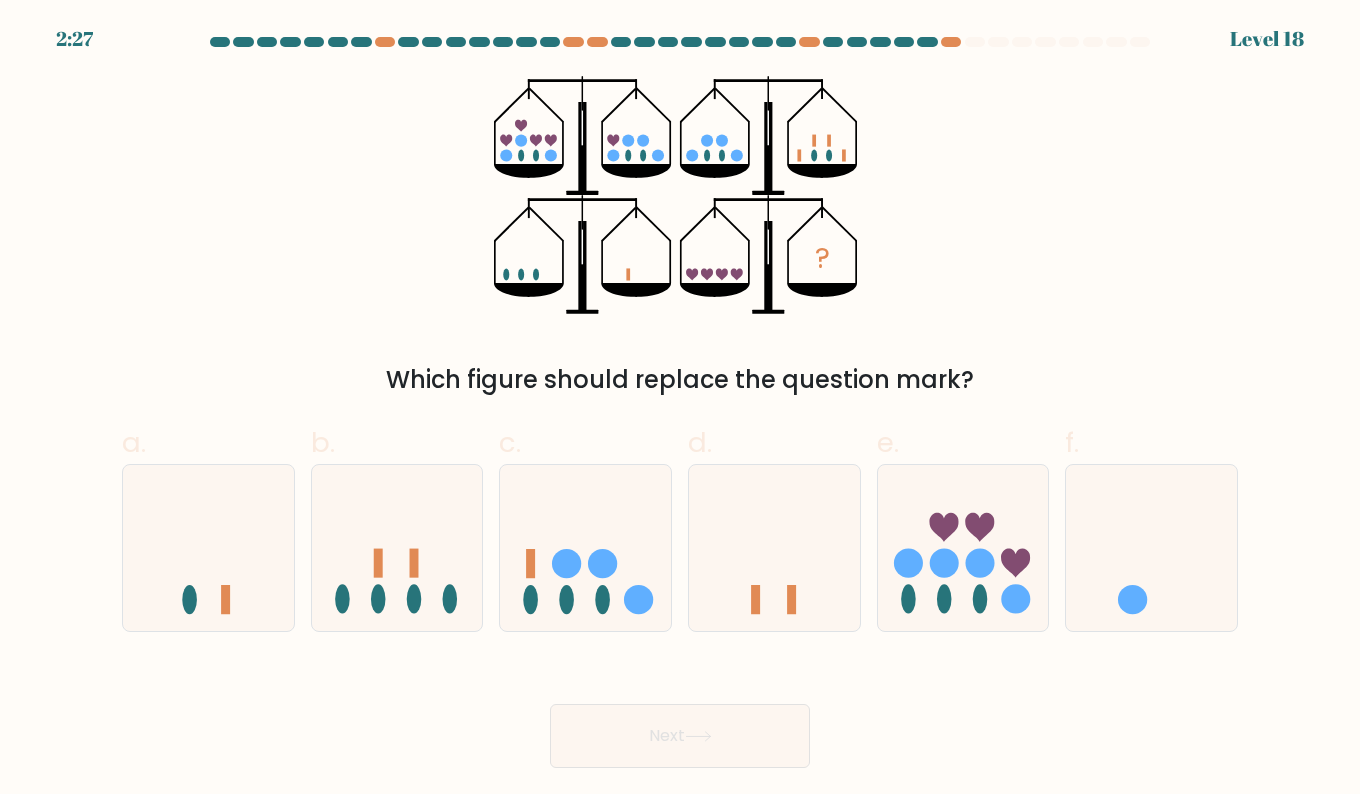 click at bounding box center [638, 599] 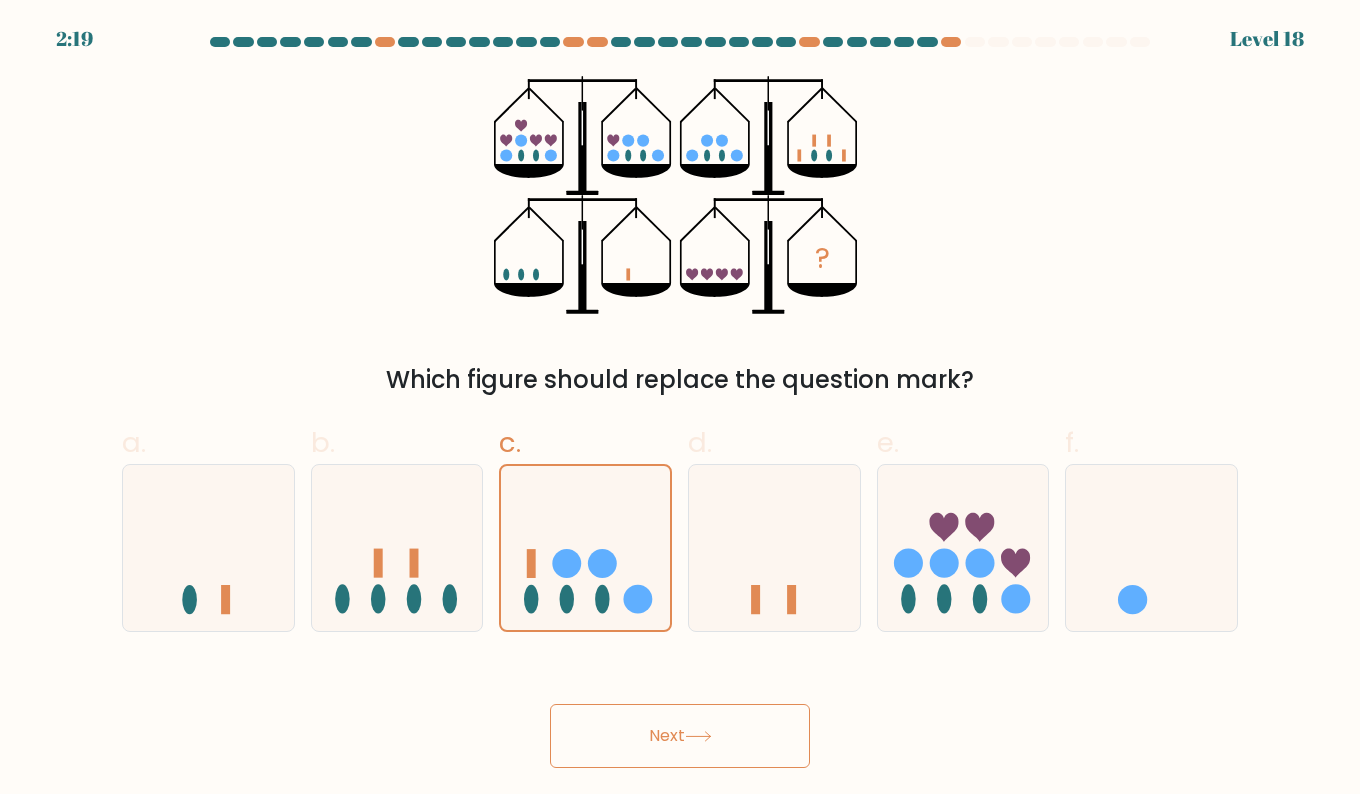 click on "Next" at bounding box center (680, 736) 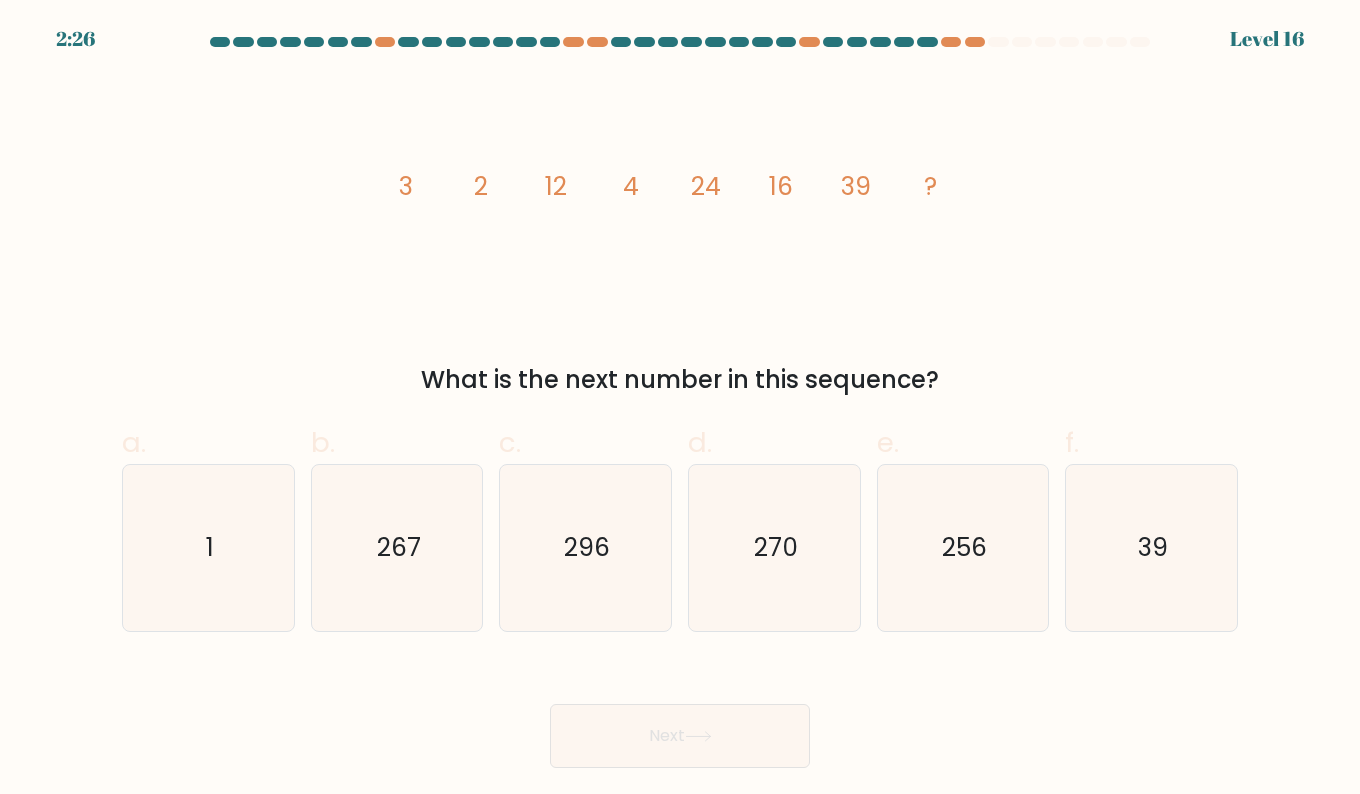 click on "256" at bounding box center [963, 548] 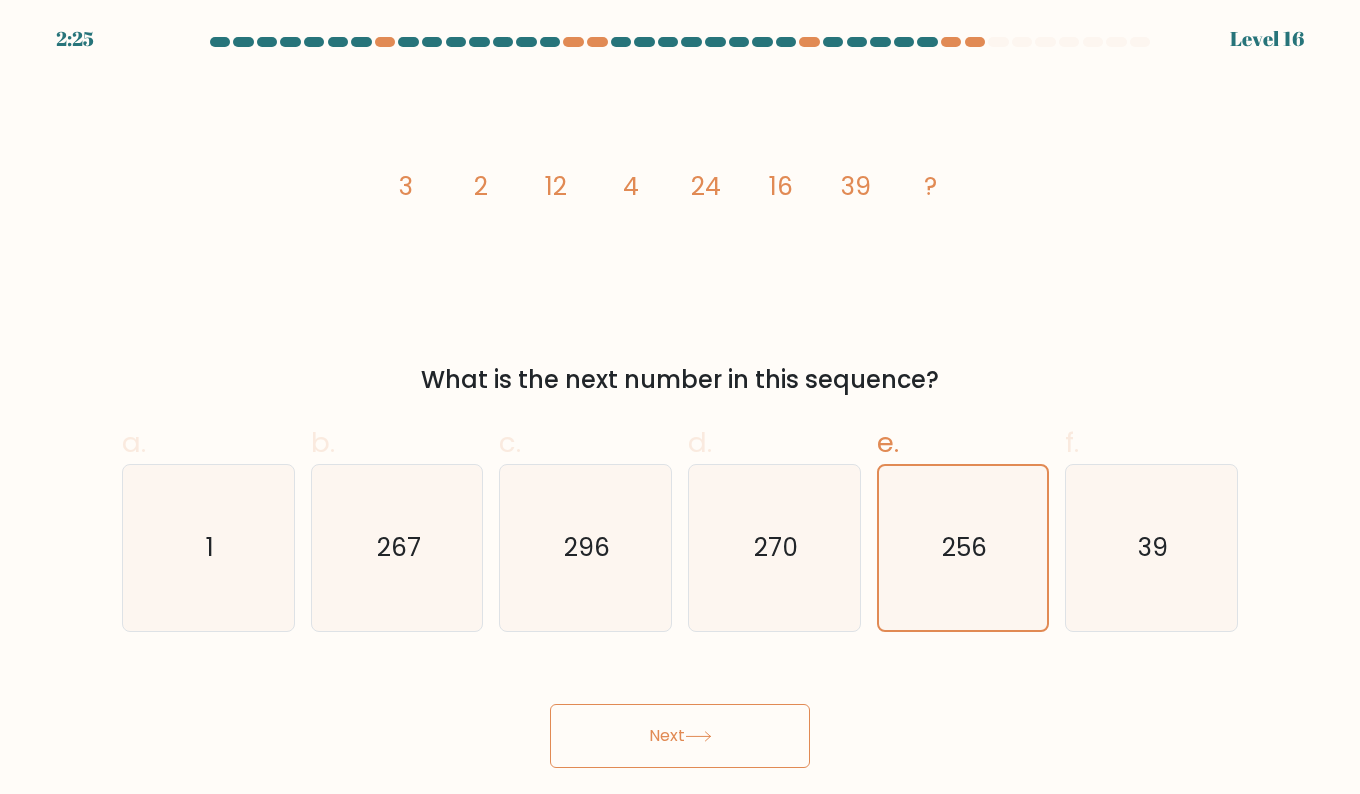 click on "Next" at bounding box center [680, 736] 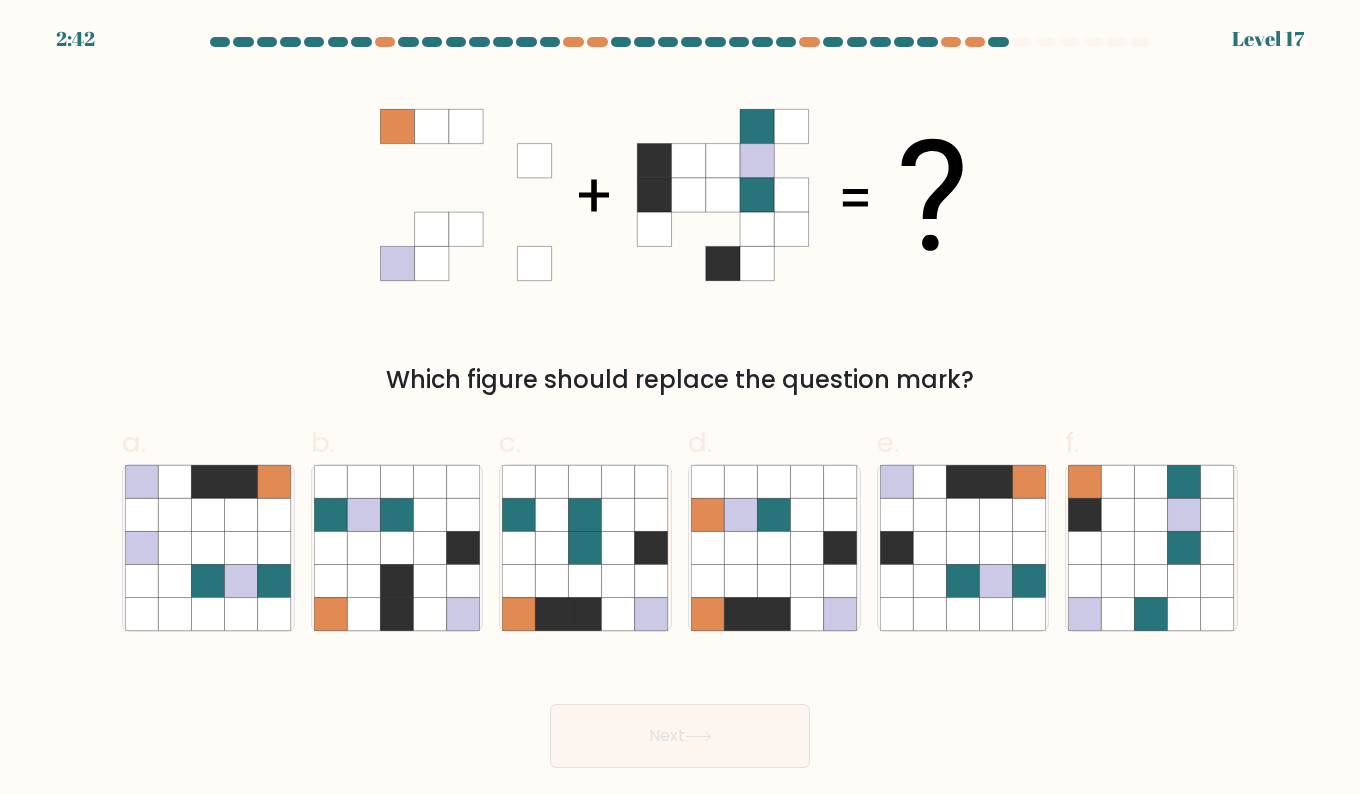 click at bounding box center (929, 547) 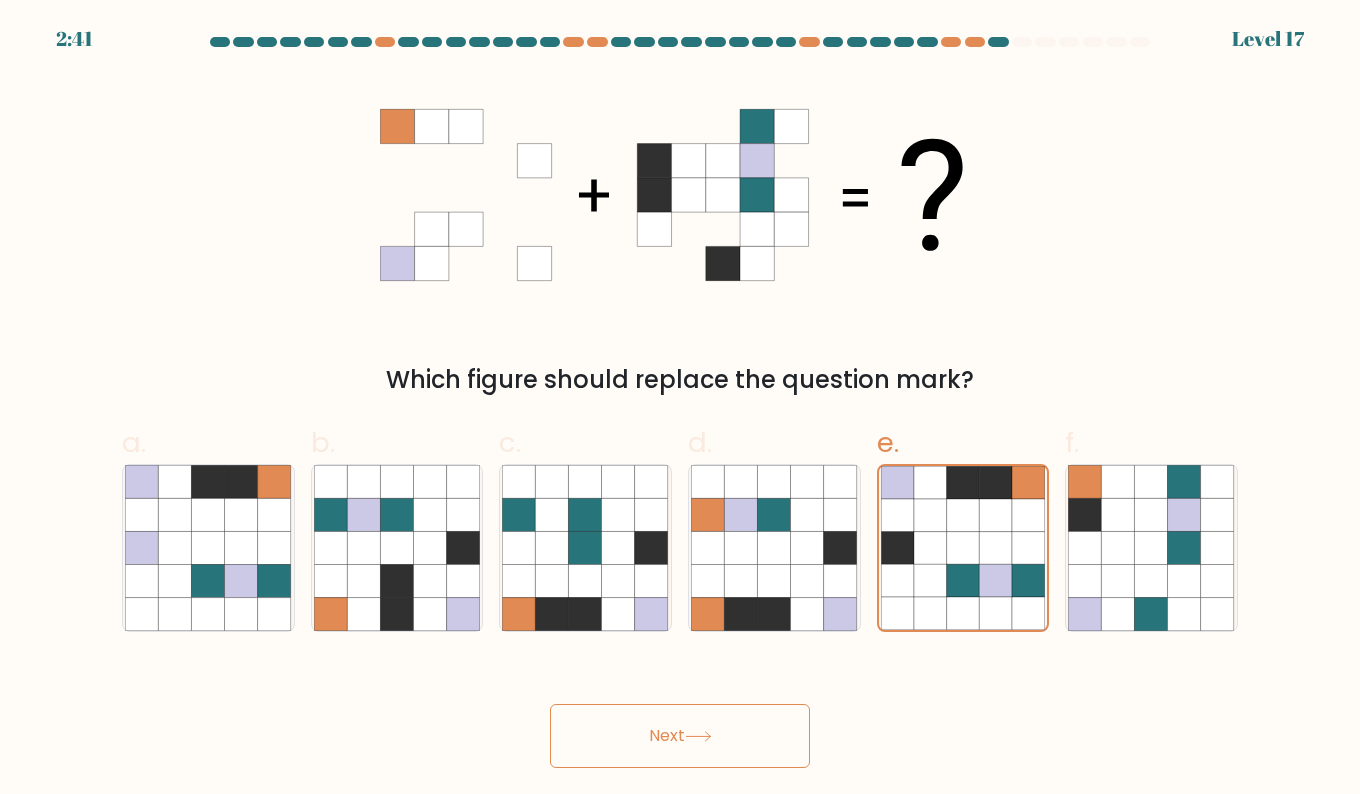 click on "Next" at bounding box center [680, 736] 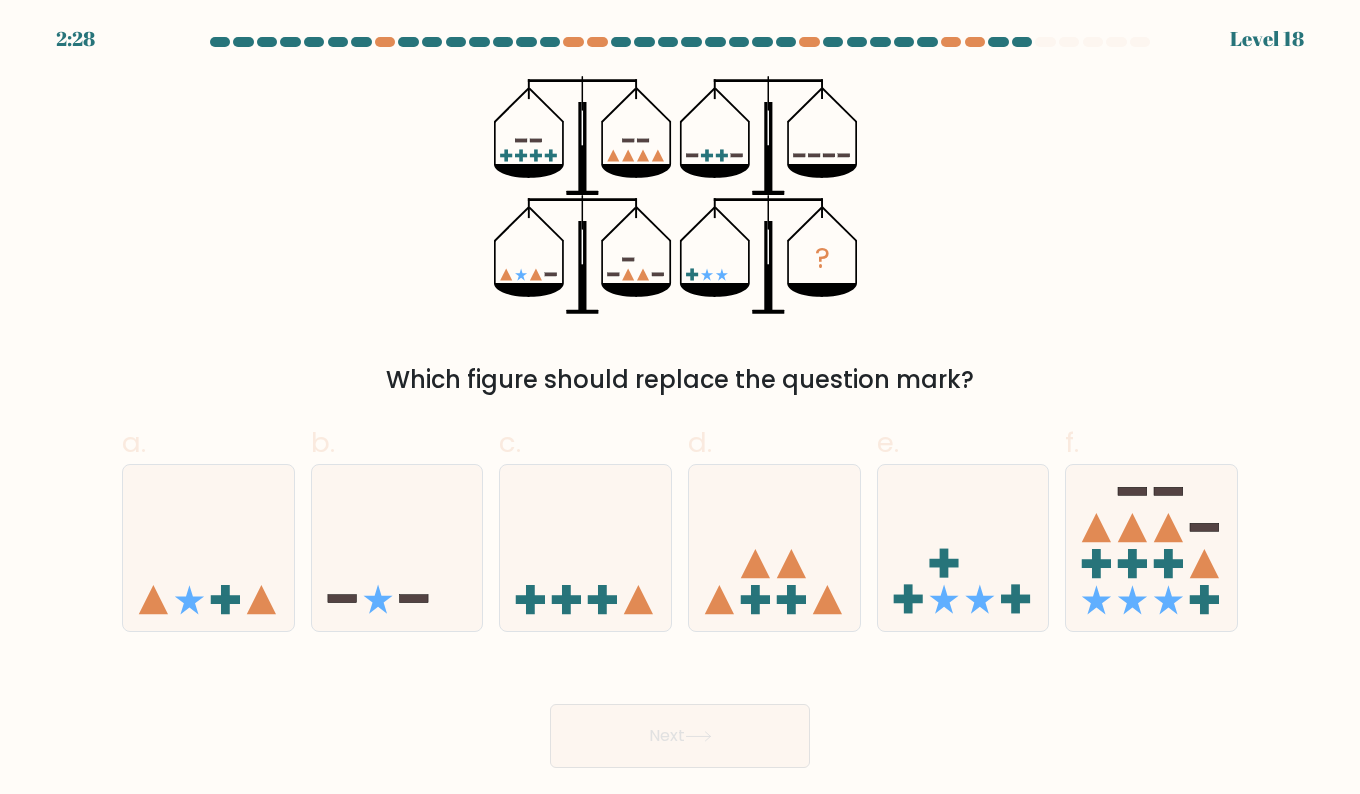 click at bounding box center (189, 599) 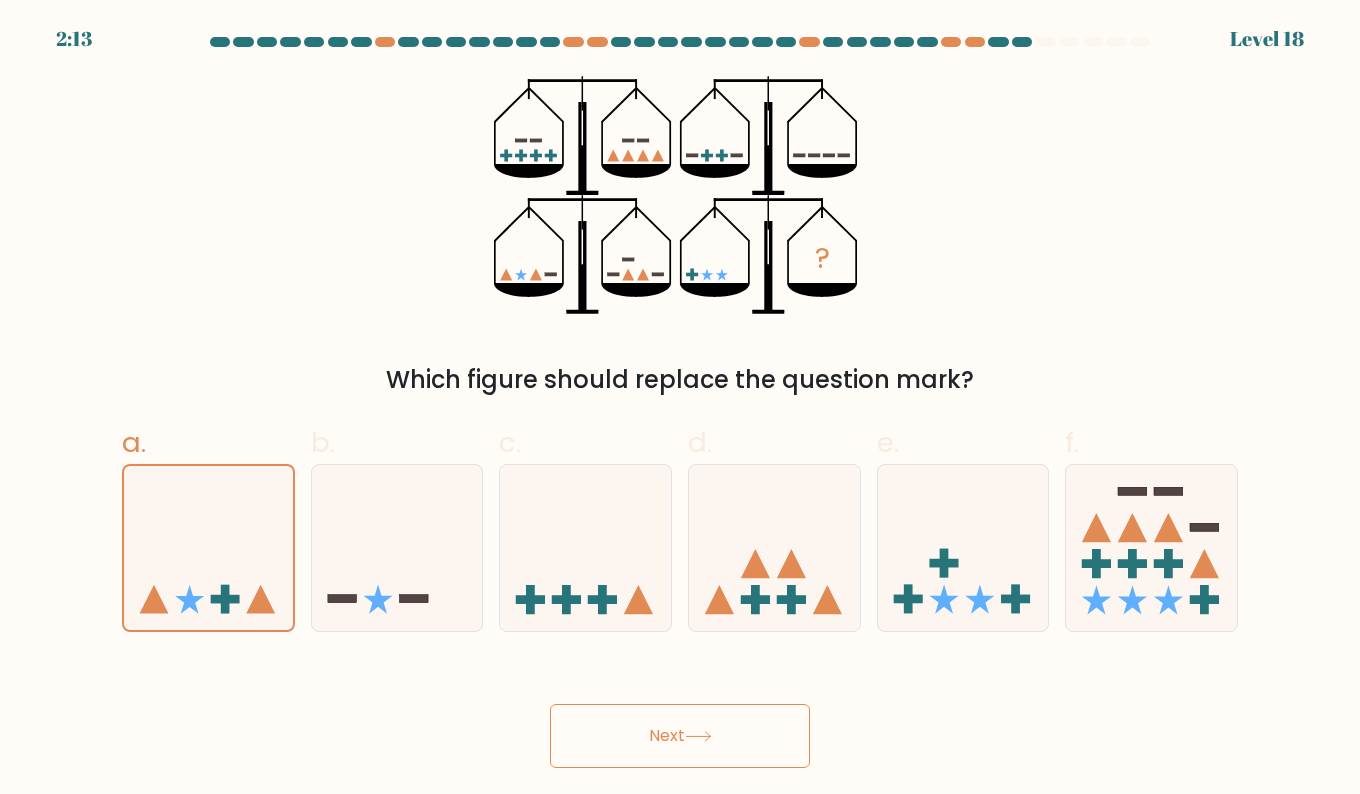 click on "Next" at bounding box center (680, 736) 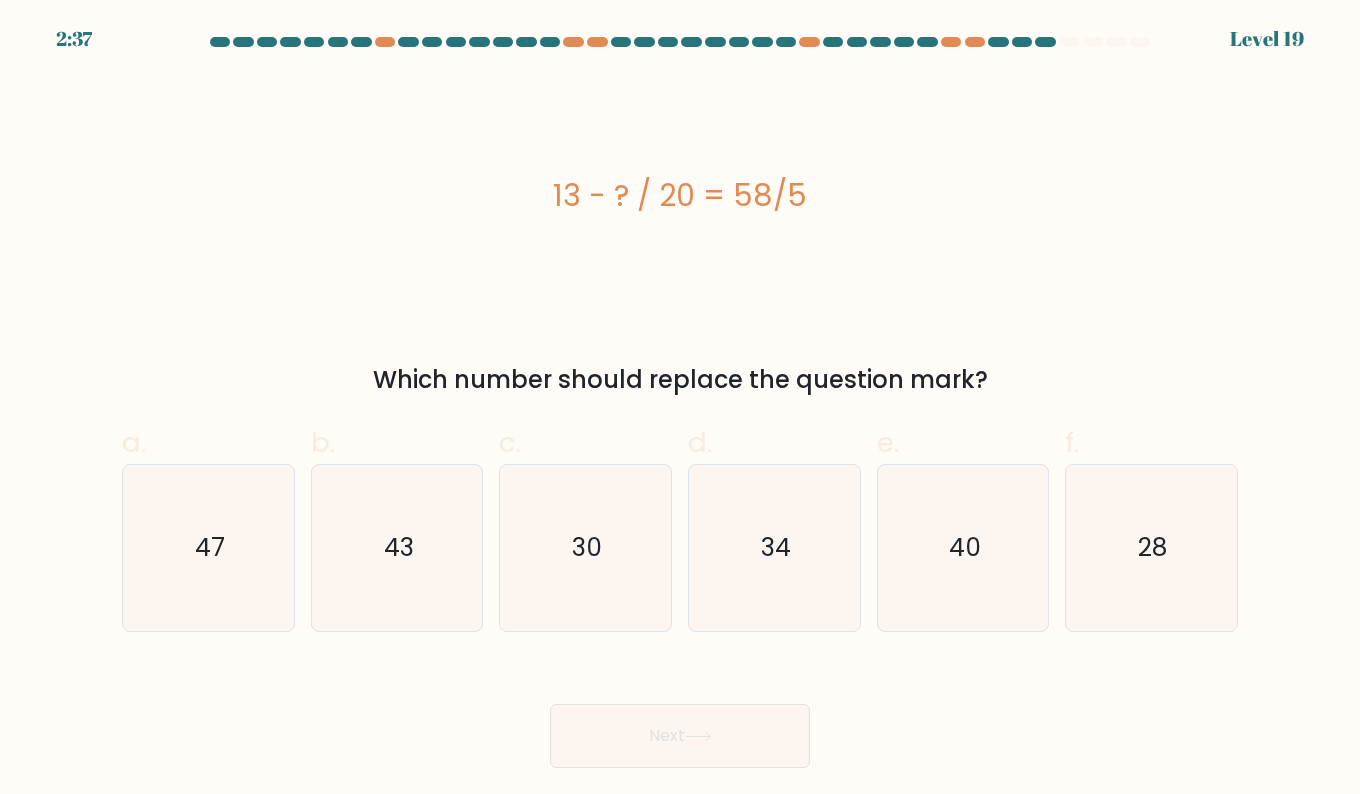 click on "28" at bounding box center [1151, 548] 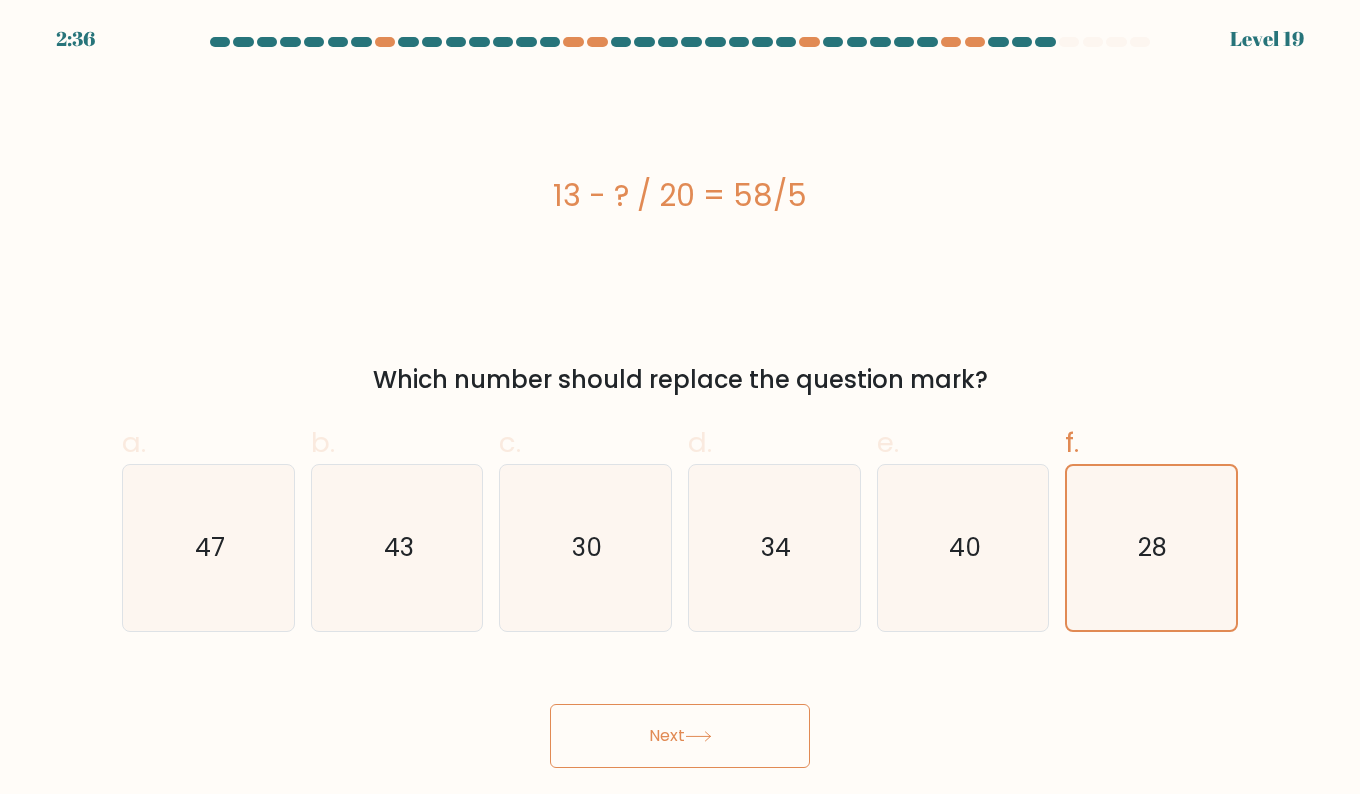 click on "Next" at bounding box center [680, 736] 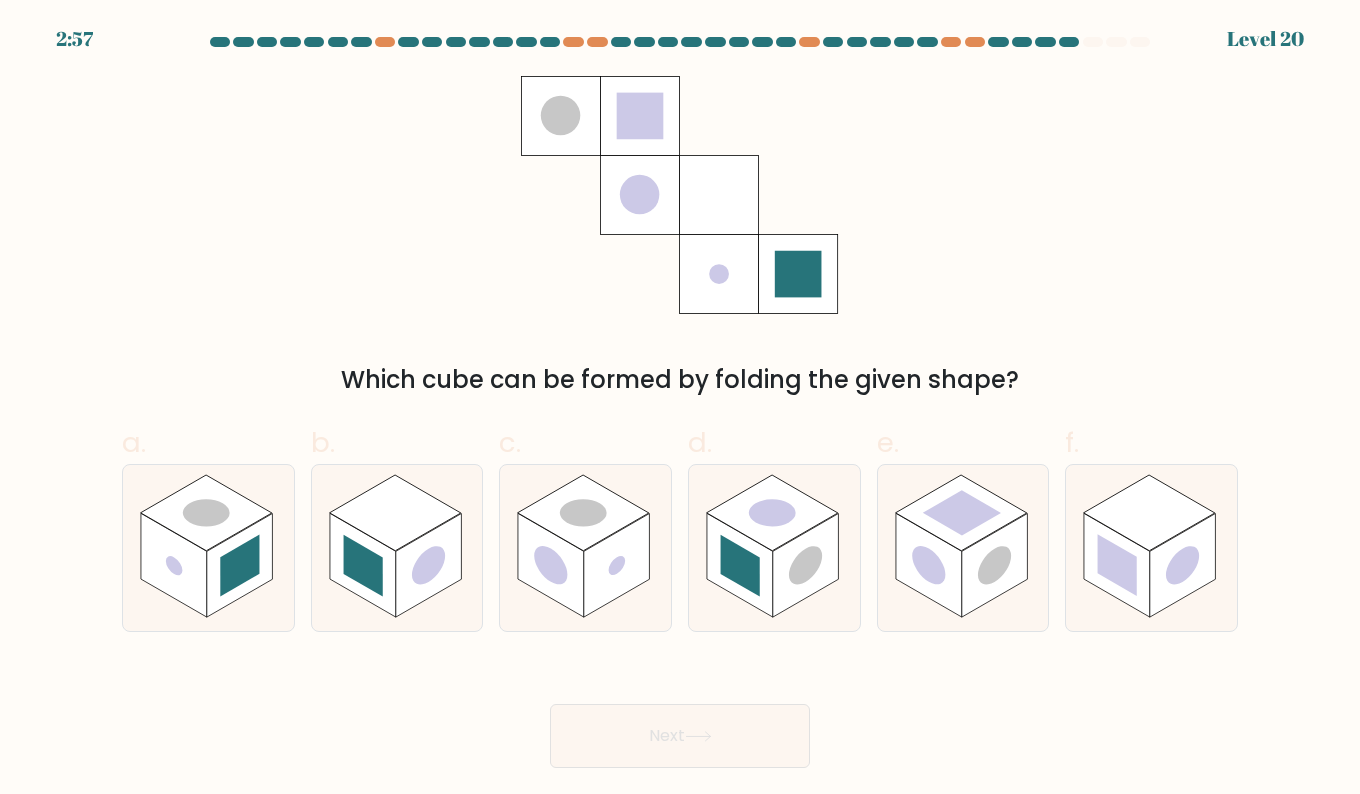 click at bounding box center [551, 565] 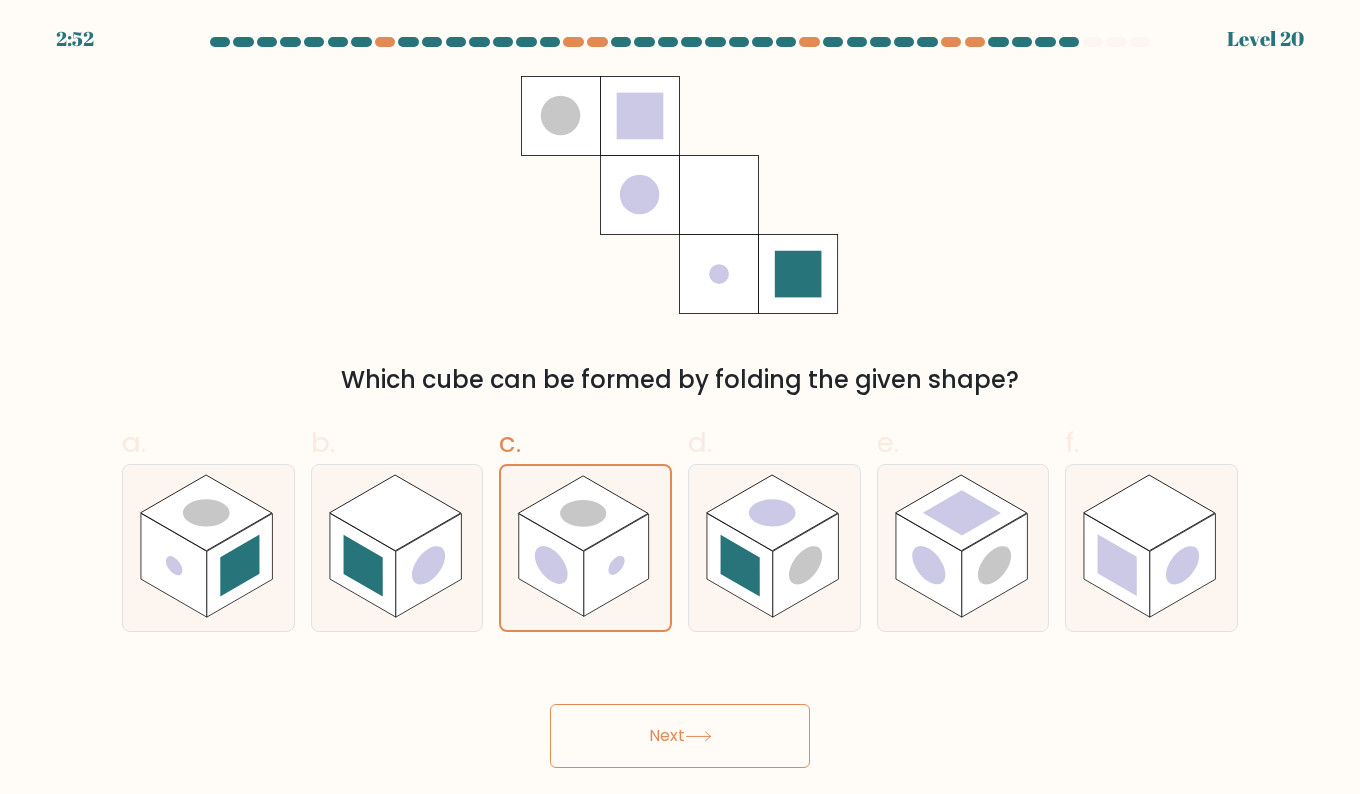 click on "Next" at bounding box center [680, 736] 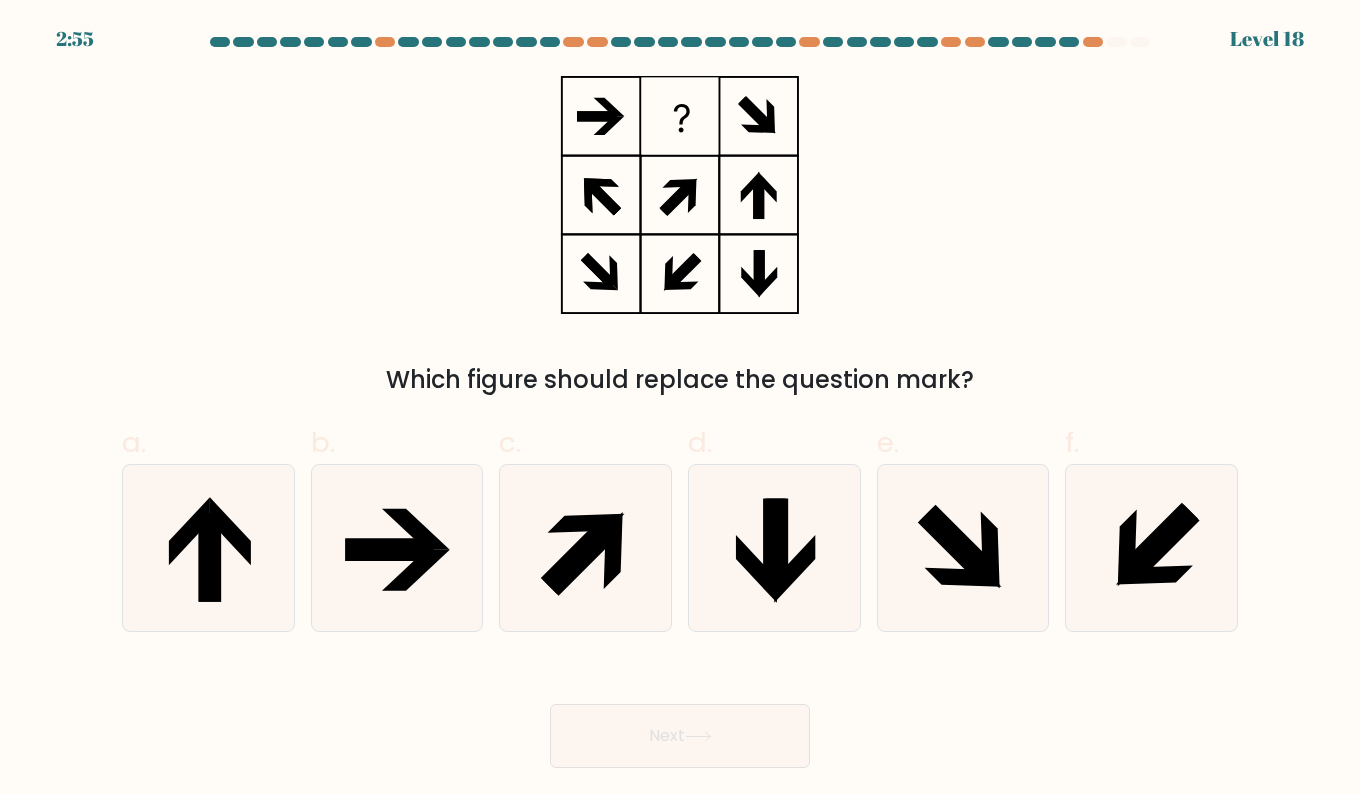 click at bounding box center (958, 543) 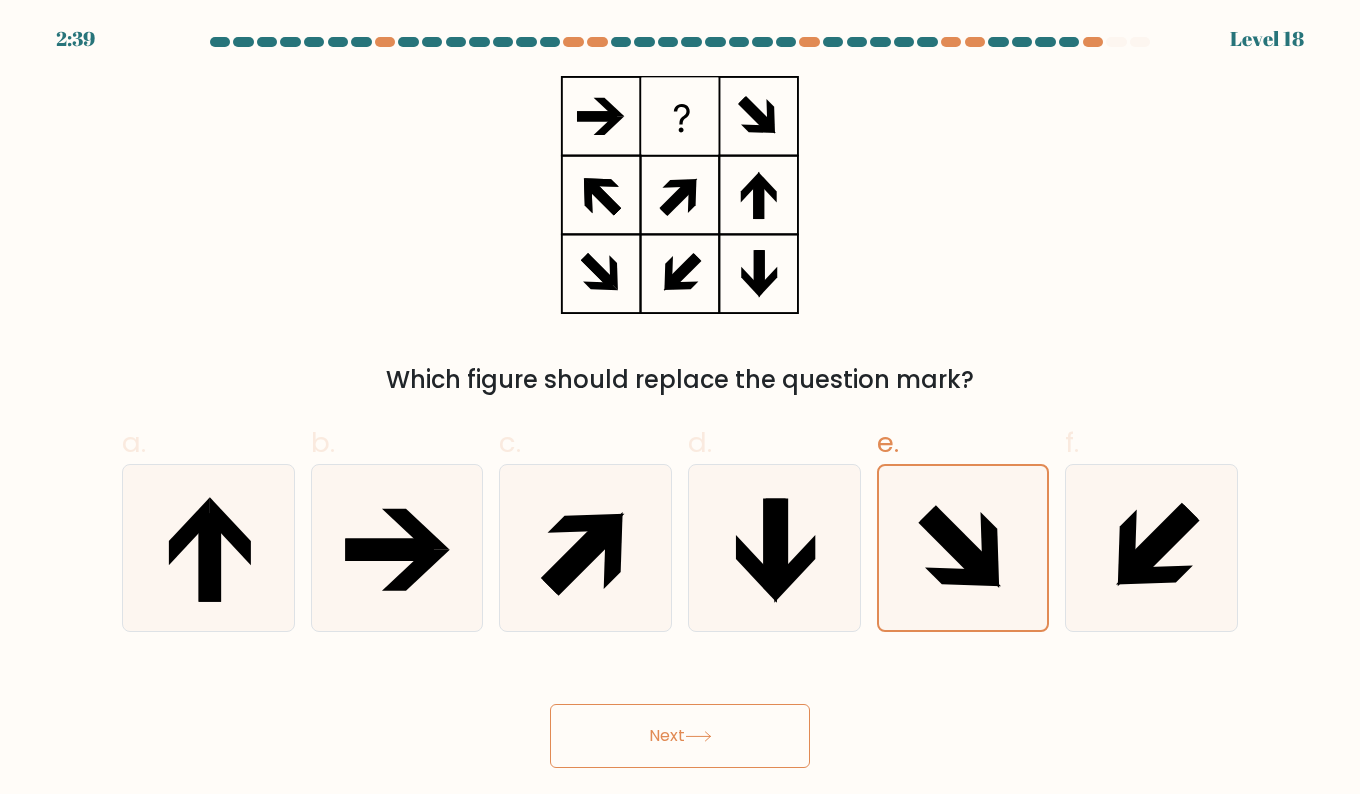 click at bounding box center (774, 548) 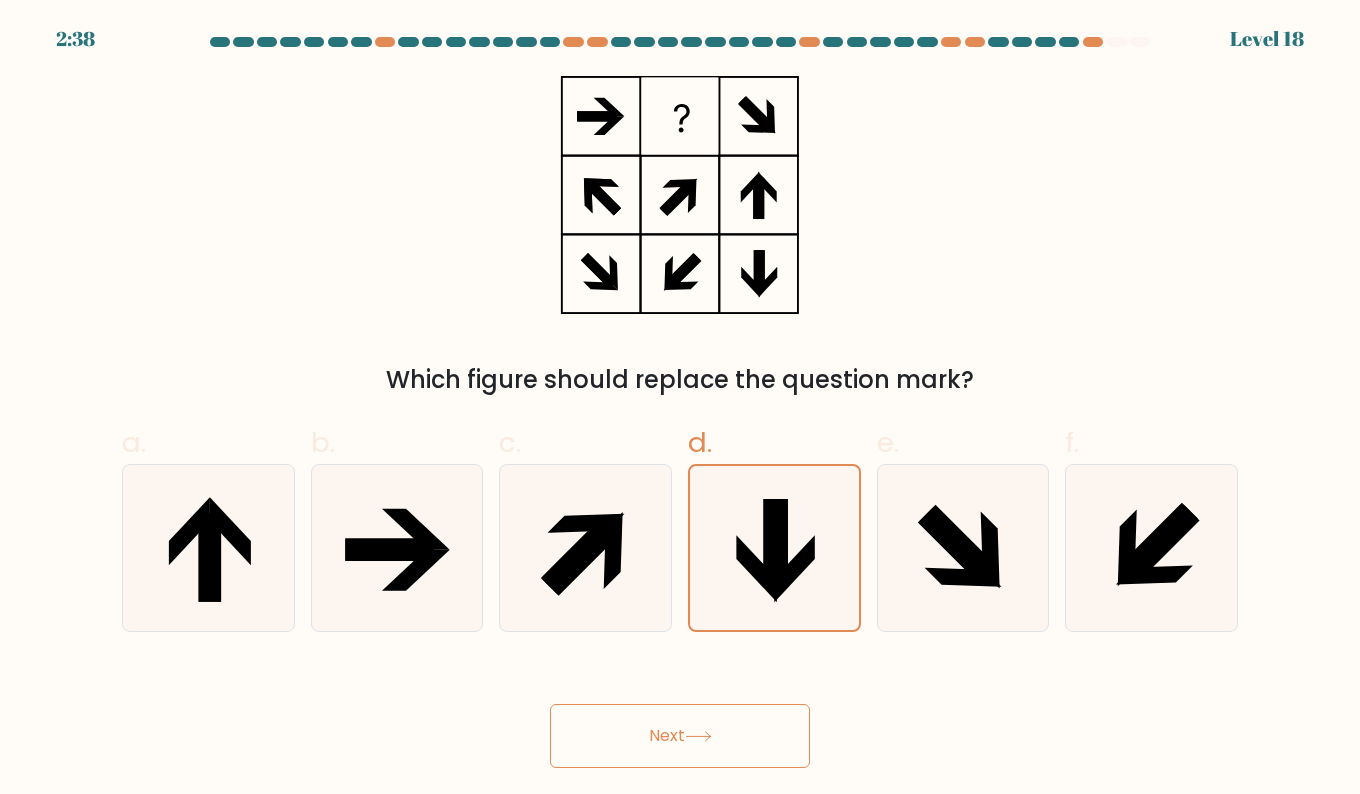 click on "Next" at bounding box center (680, 736) 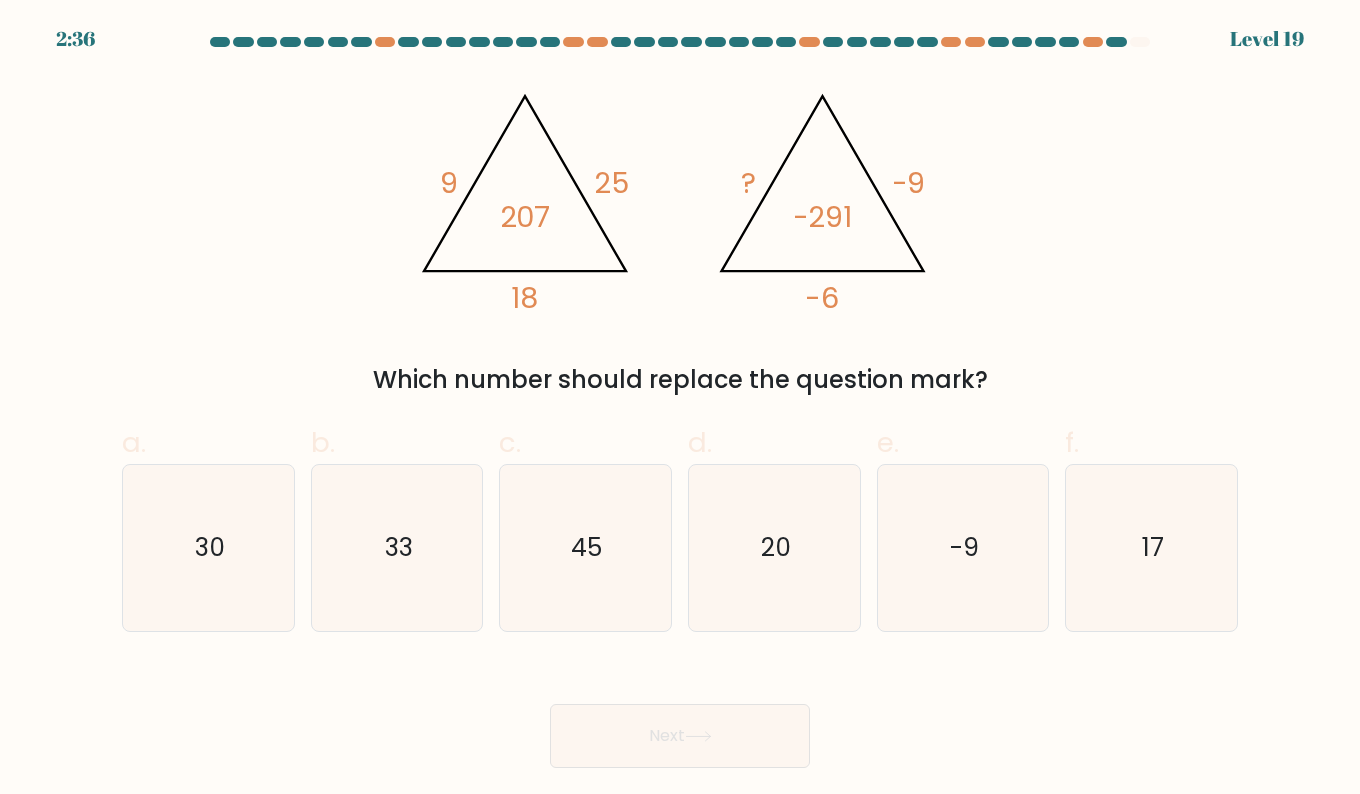 click on "33" at bounding box center [397, 548] 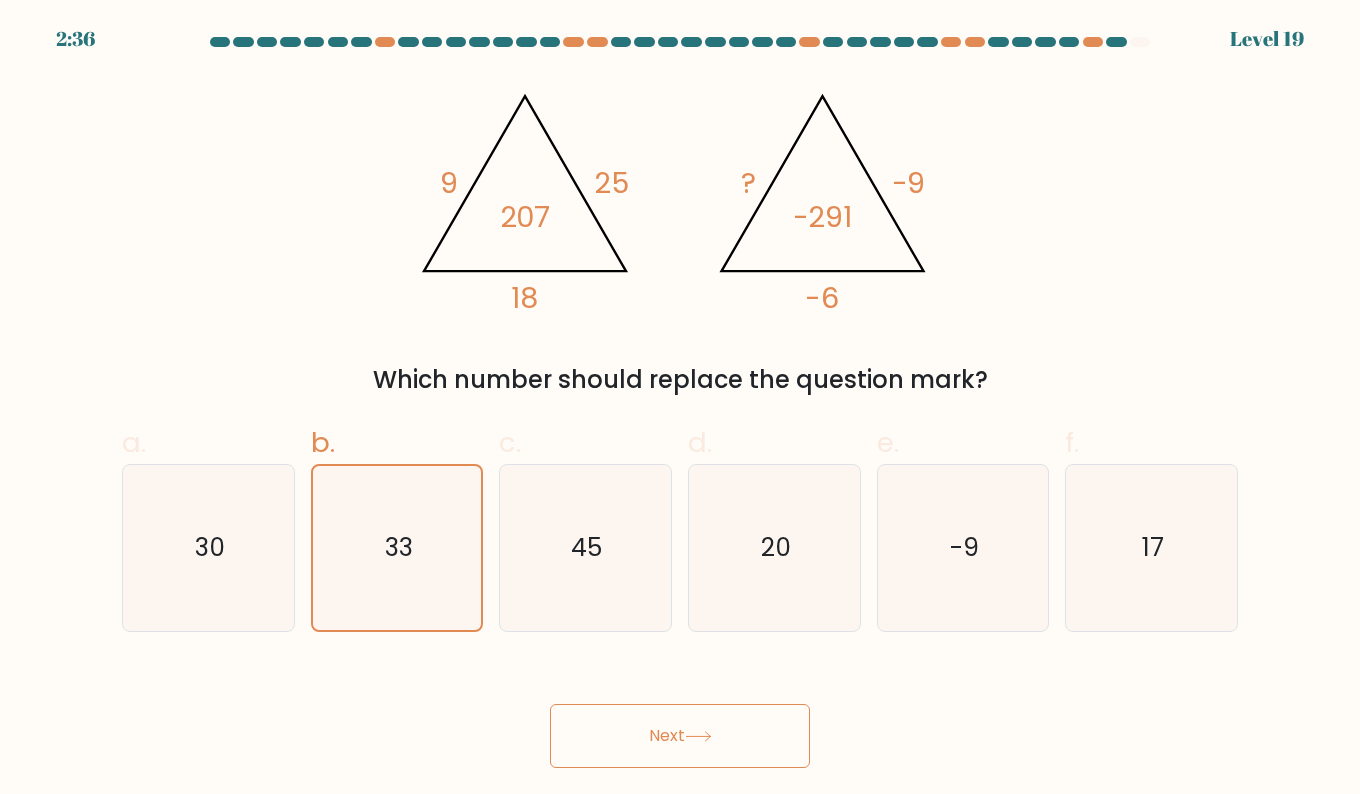click on "Next" at bounding box center [680, 736] 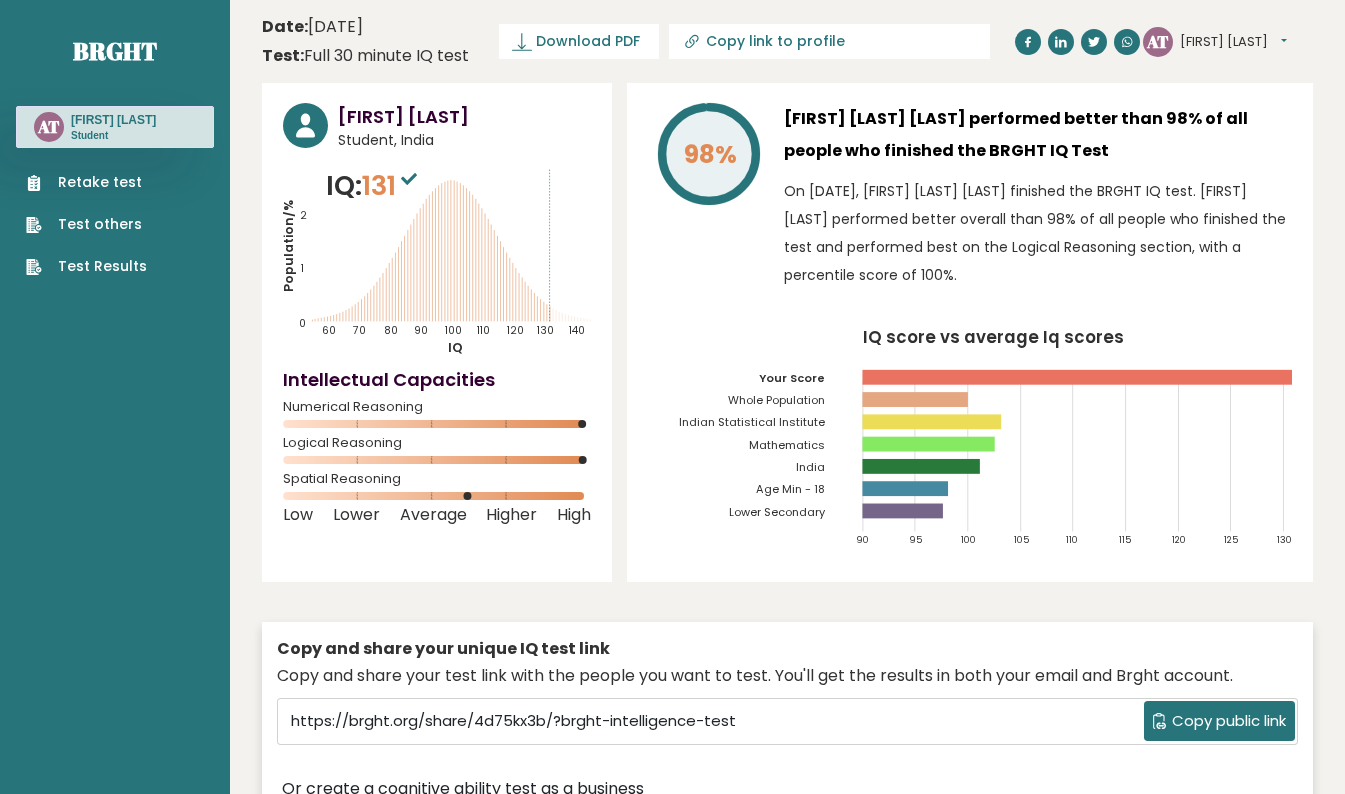 scroll, scrollTop: 0, scrollLeft: 0, axis: both 